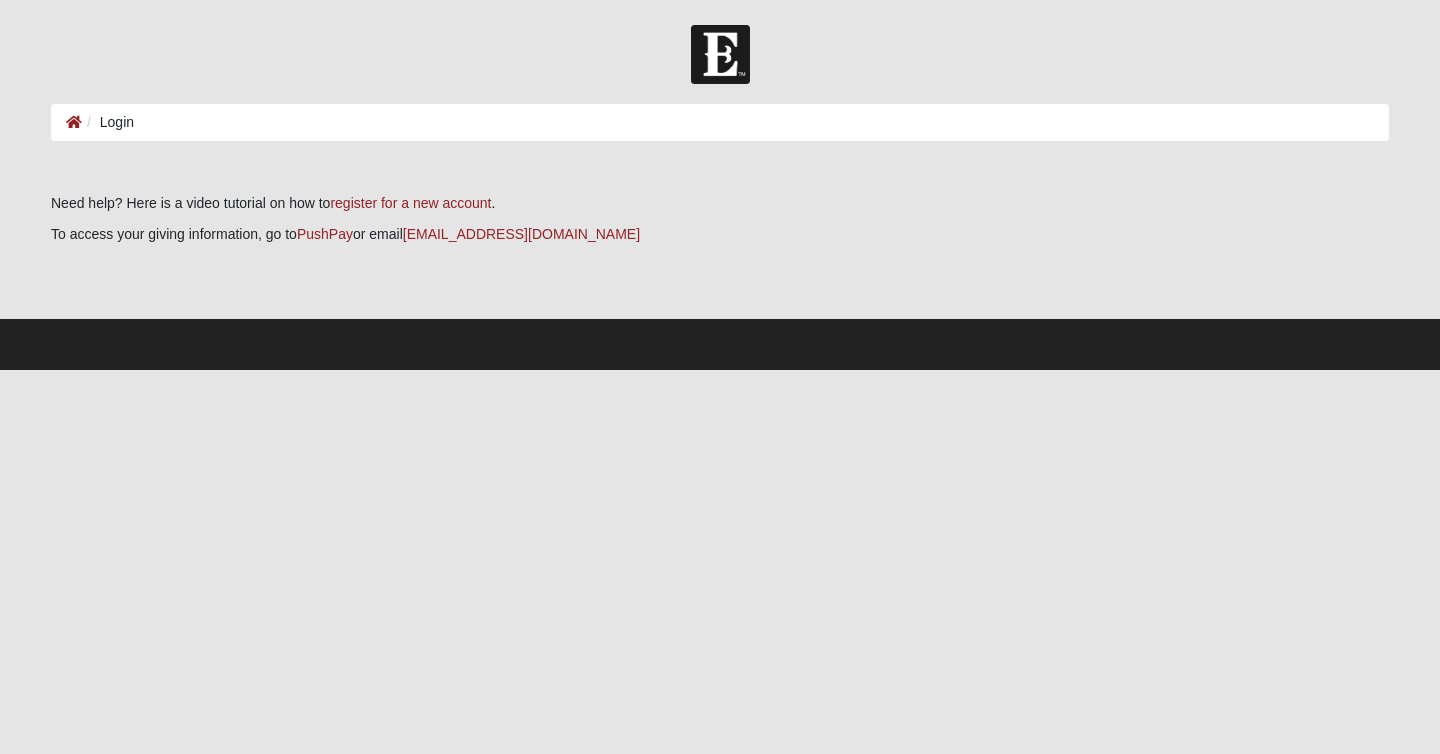 scroll, scrollTop: 0, scrollLeft: 0, axis: both 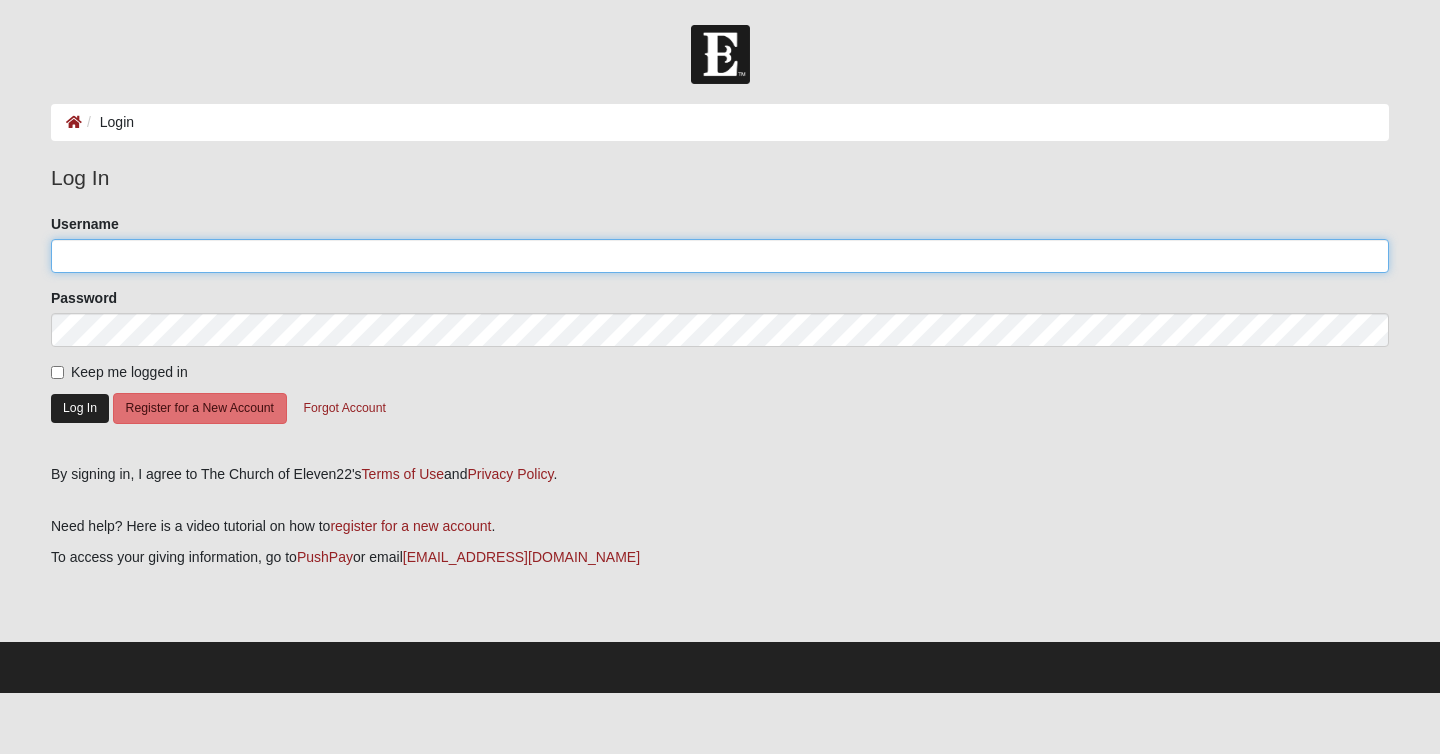 type on "Alhinds_09" 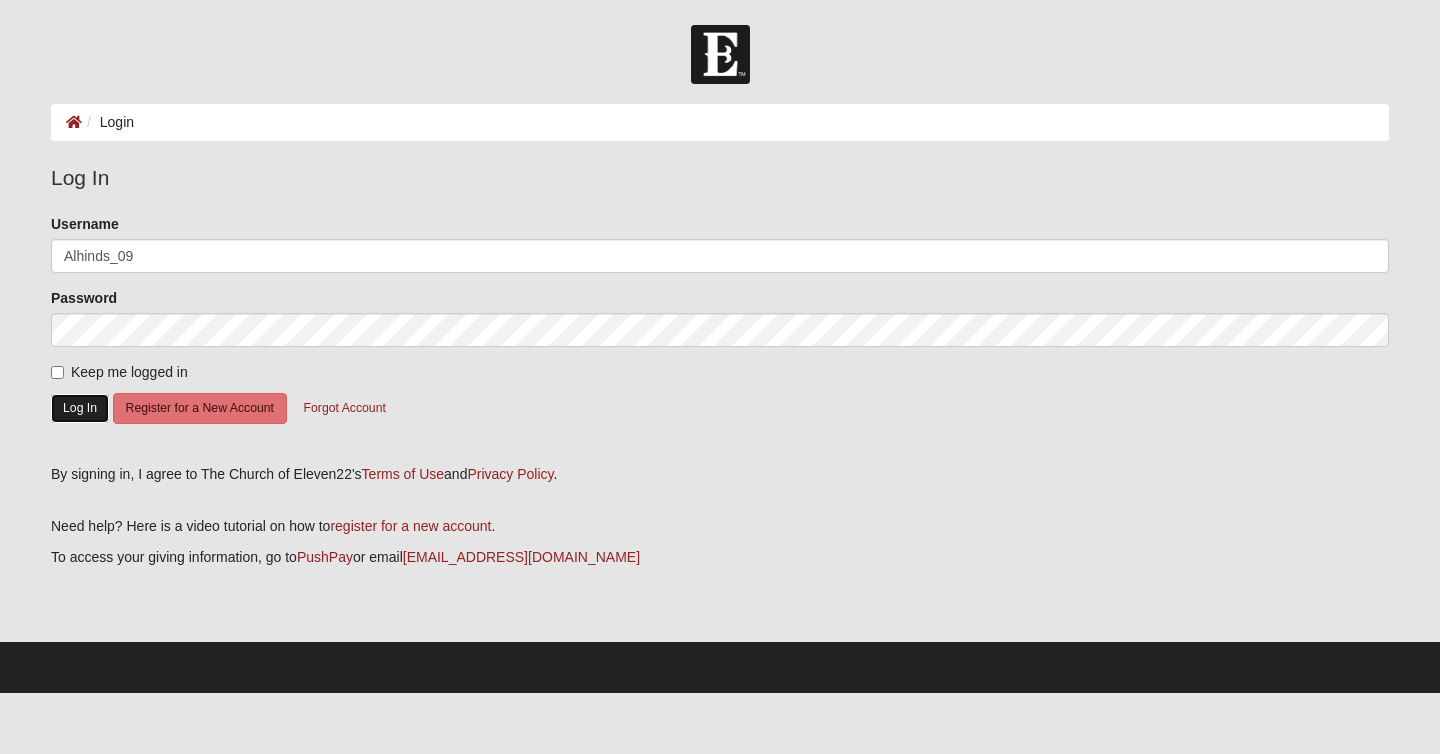 click on "Log In" 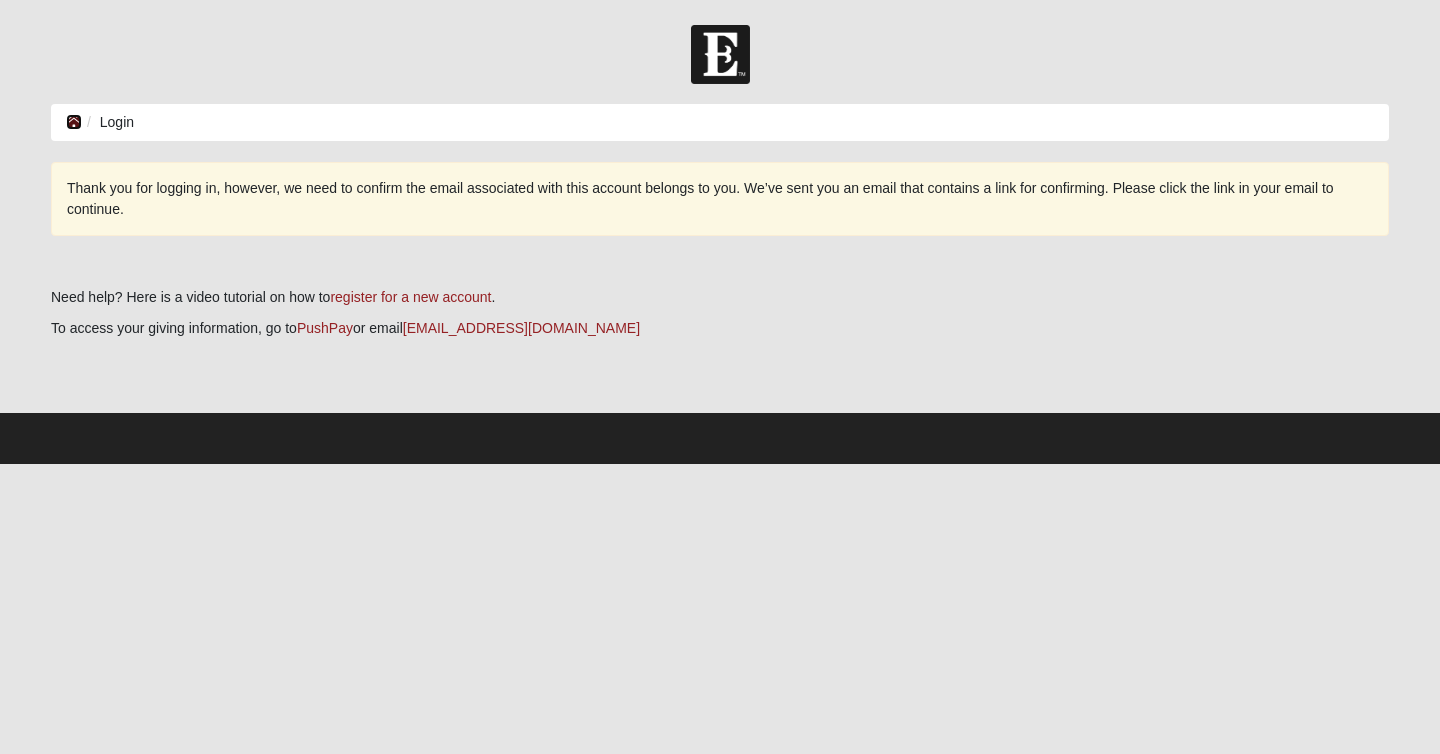 click at bounding box center (74, 122) 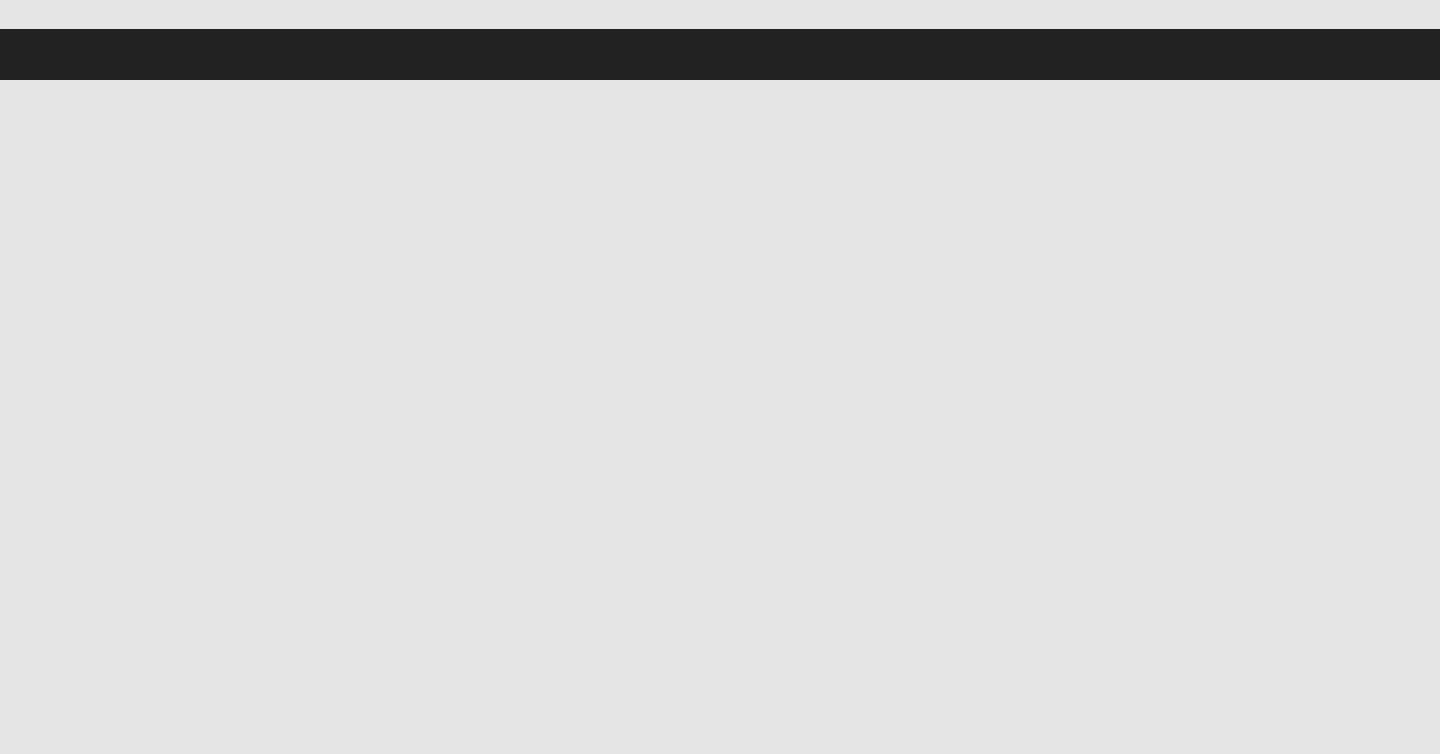 scroll, scrollTop: 0, scrollLeft: 0, axis: both 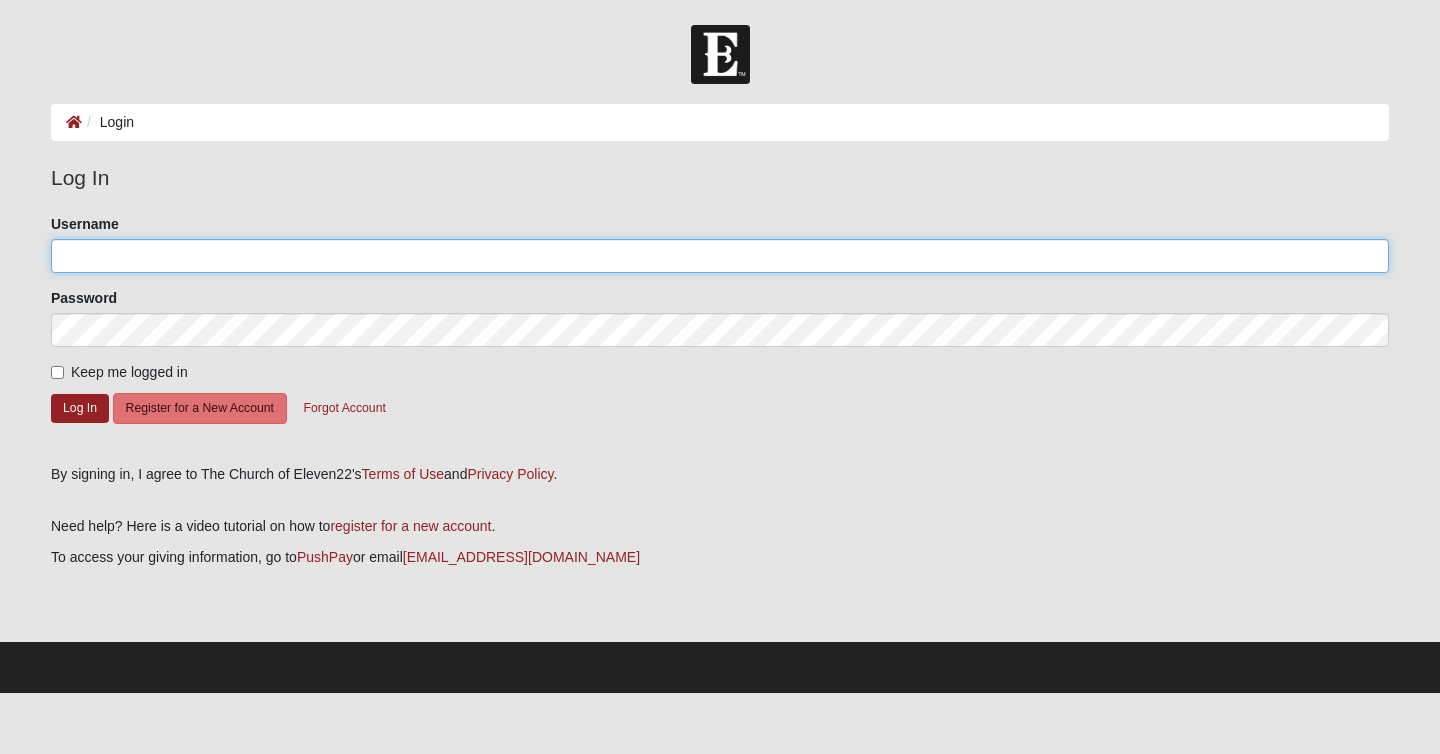 type on "Alhinds_09" 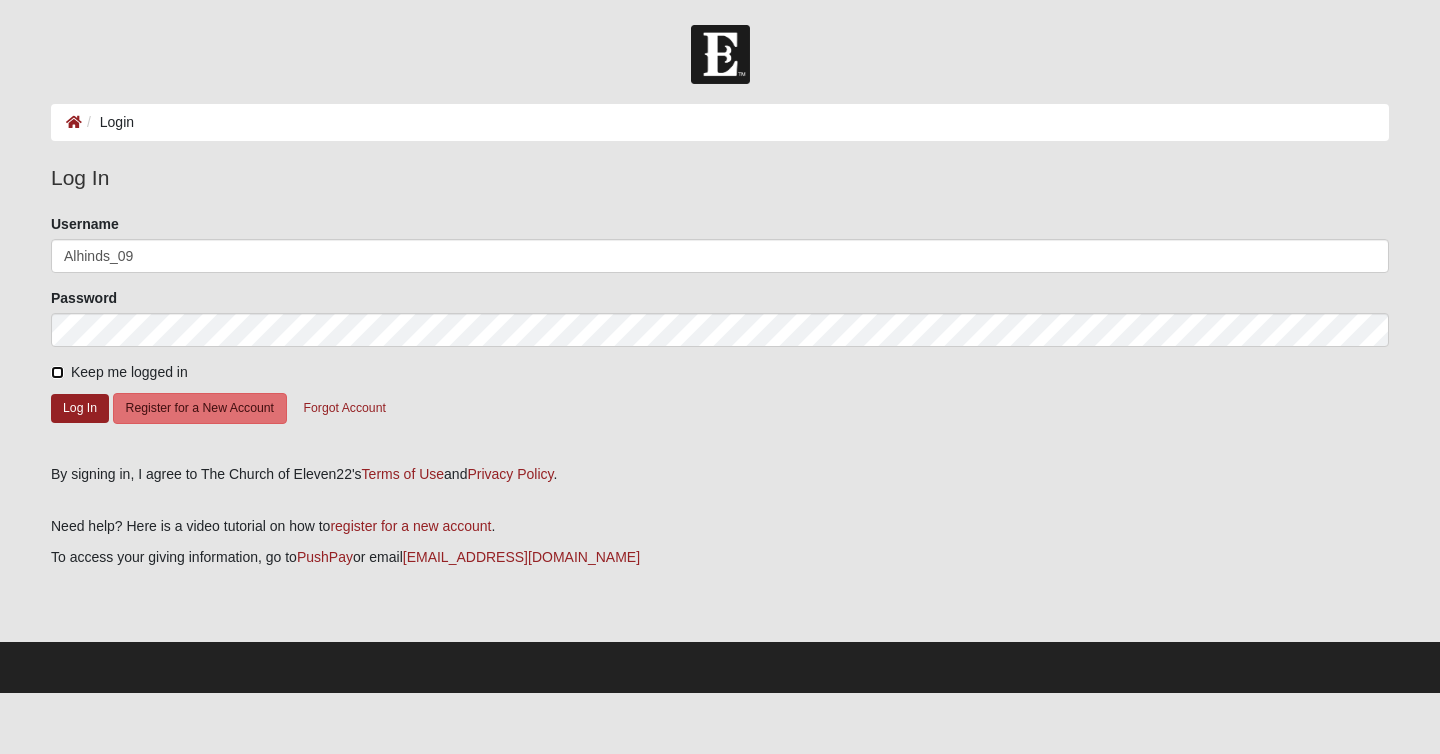 click on "Keep me logged in" at bounding box center [57, 372] 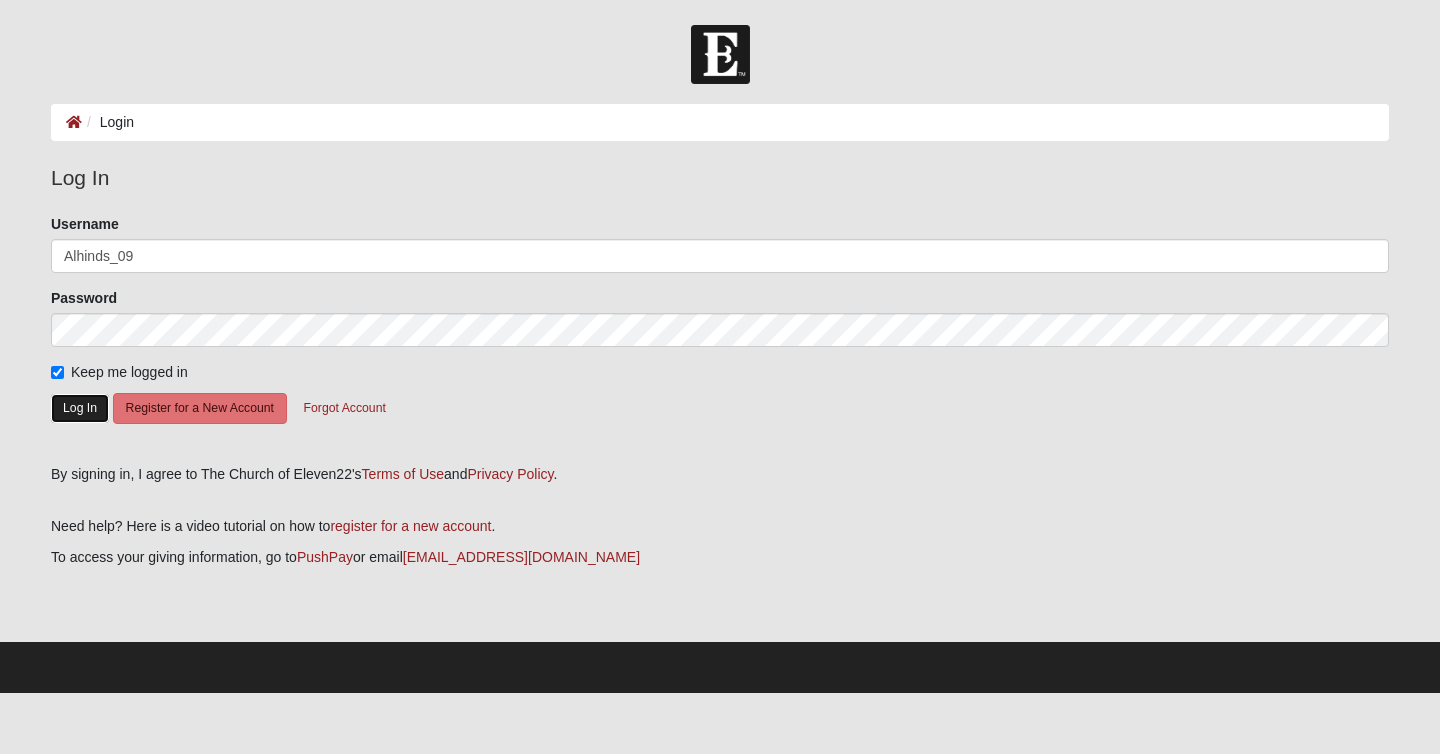 click on "Log In" 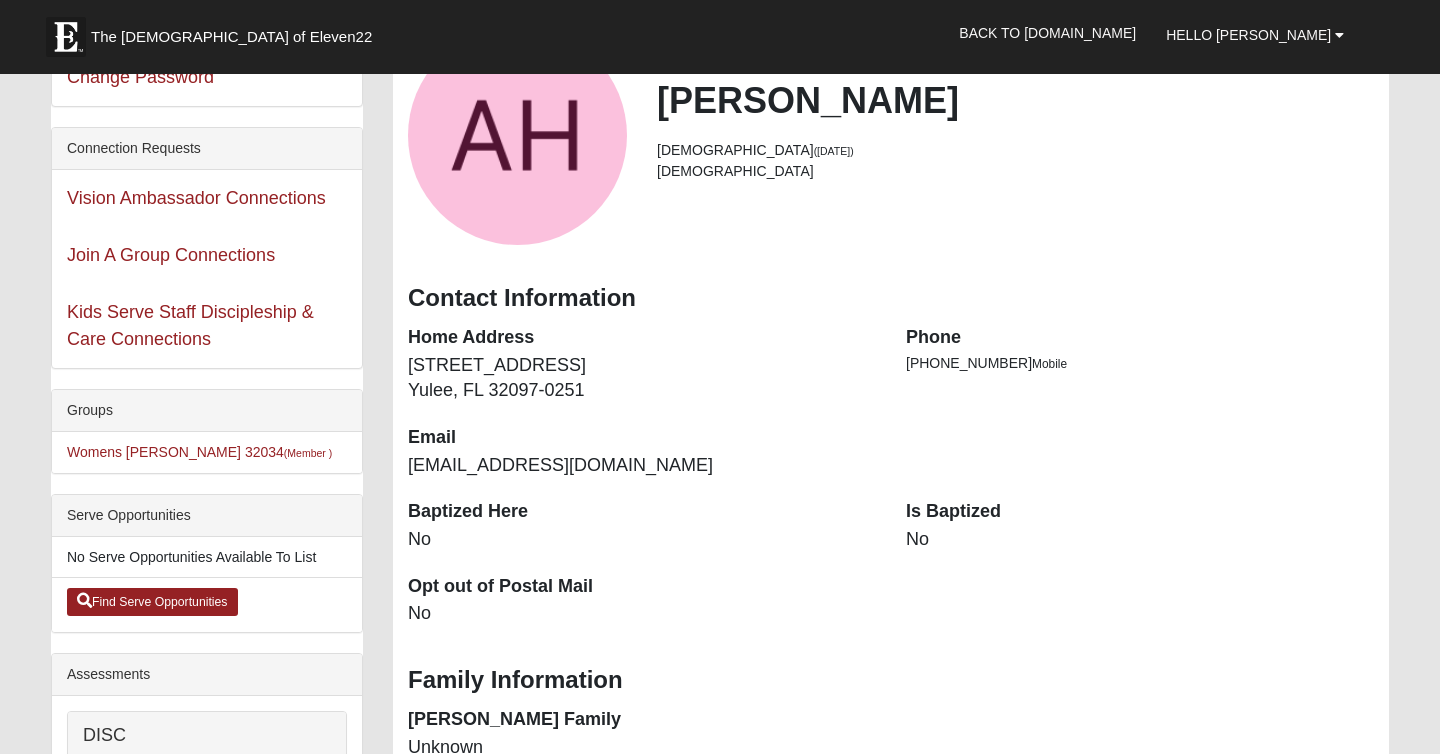 scroll, scrollTop: 0, scrollLeft: 0, axis: both 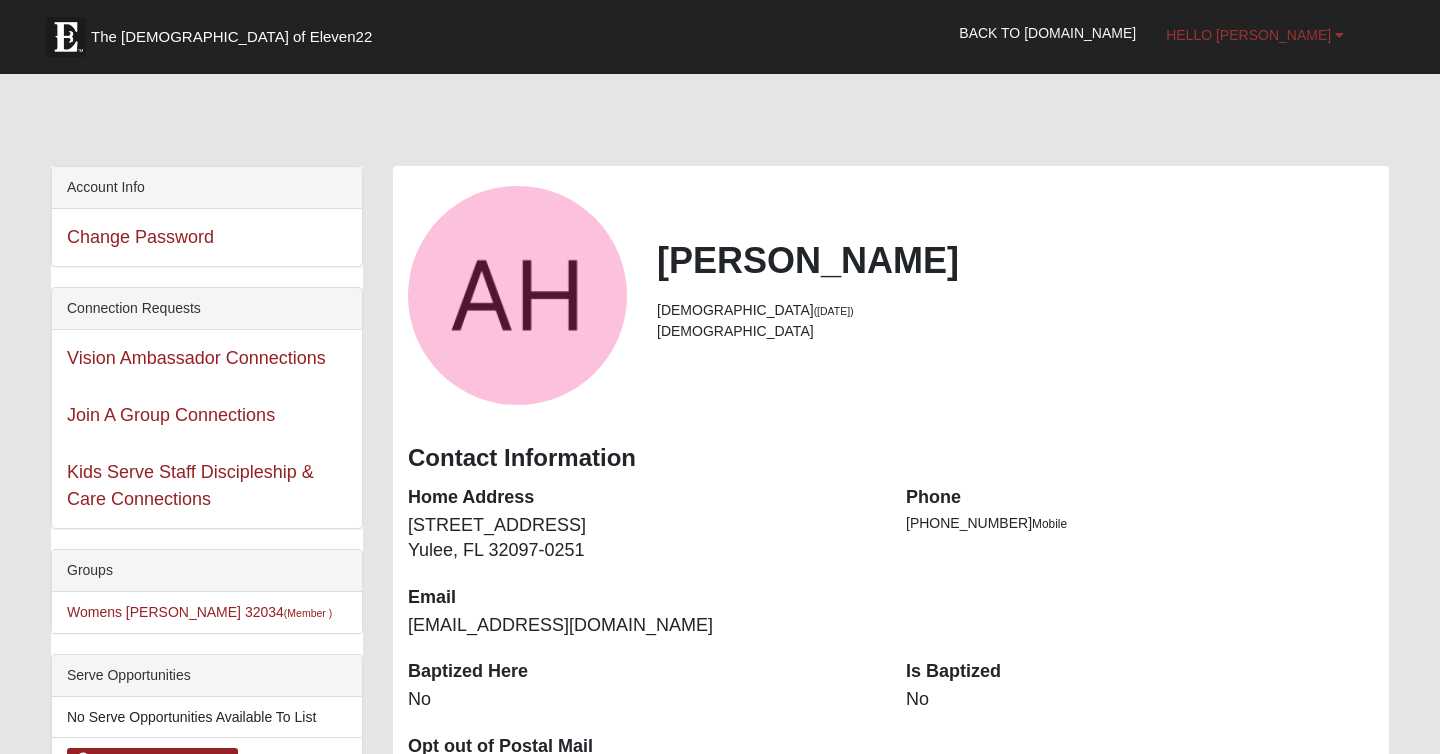 click on "Hello [PERSON_NAME]" at bounding box center [1255, 35] 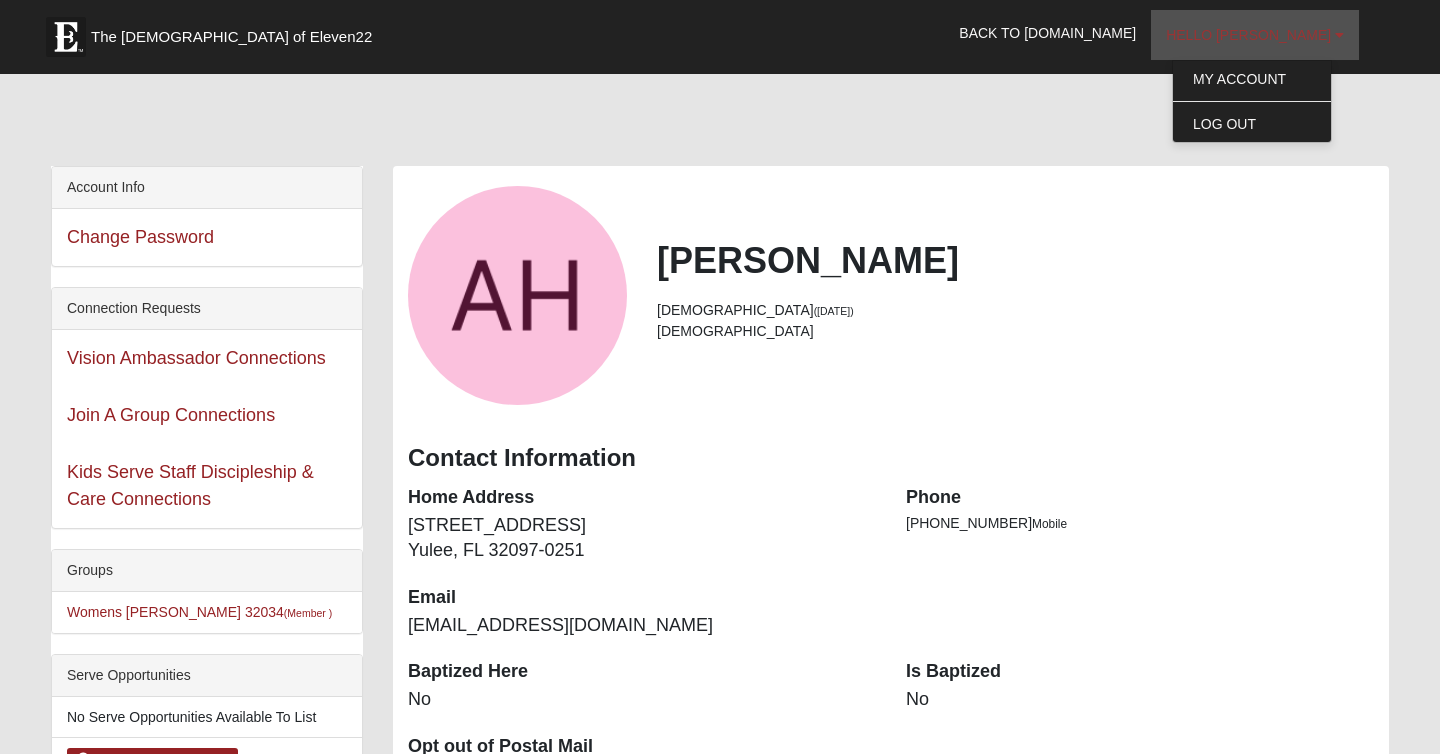click on "Hello [PERSON_NAME]" at bounding box center [1255, 35] 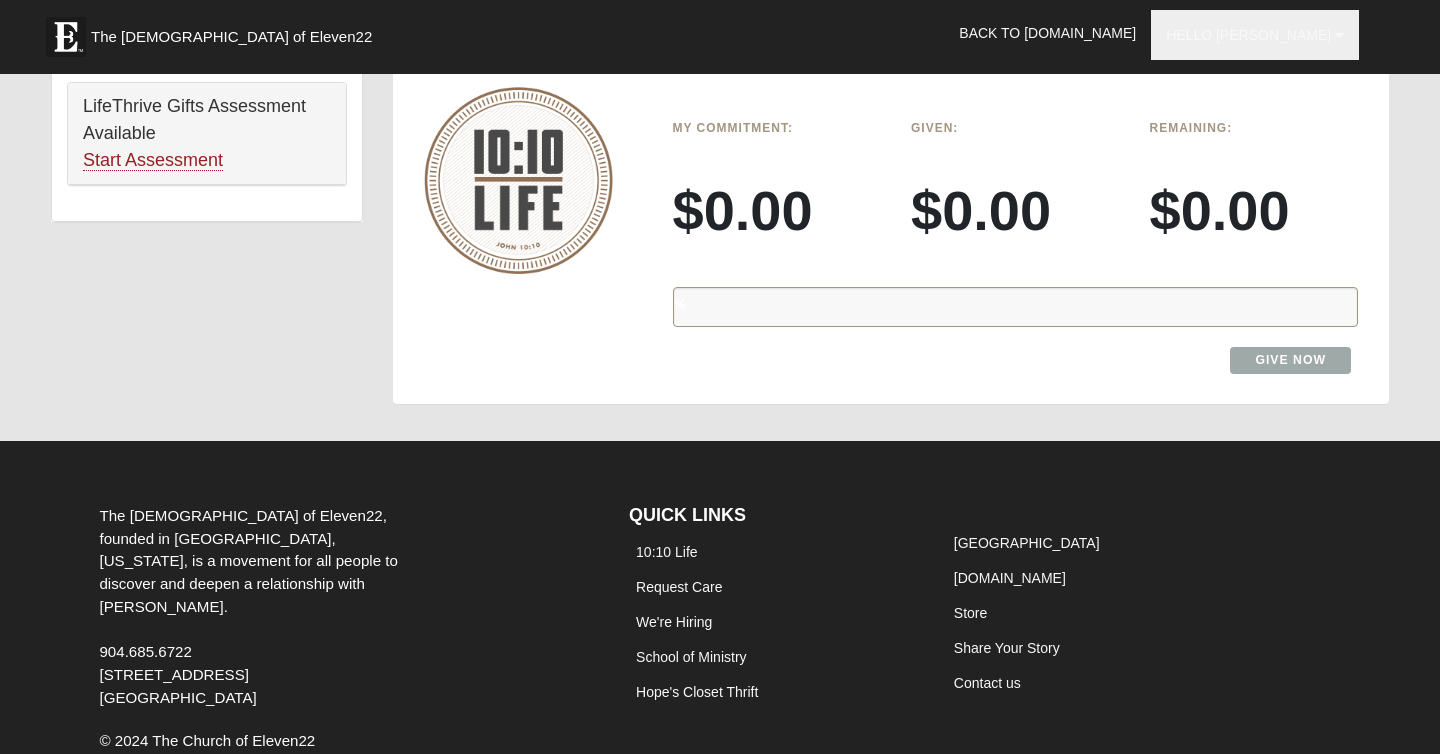 scroll, scrollTop: 1499, scrollLeft: 0, axis: vertical 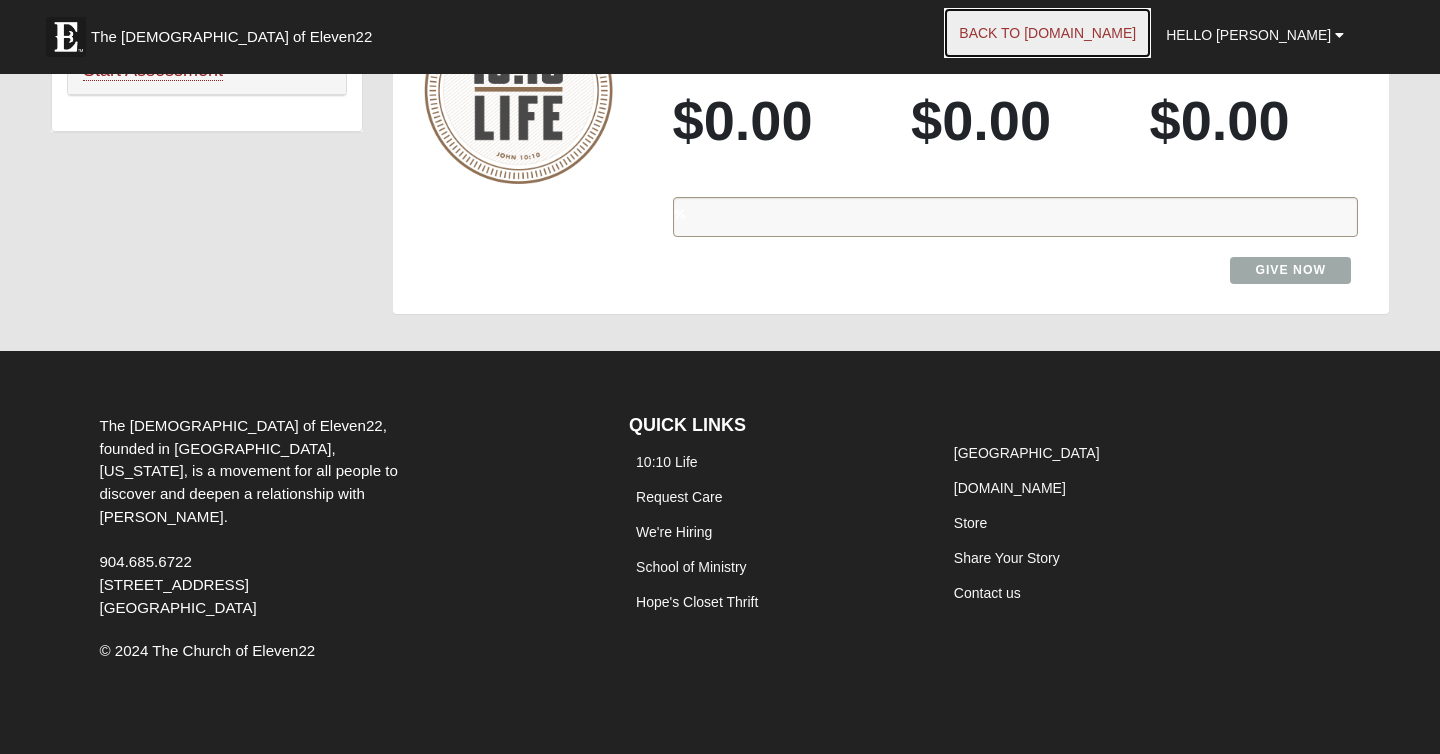 click on "Back to COE22.com" at bounding box center (1047, 33) 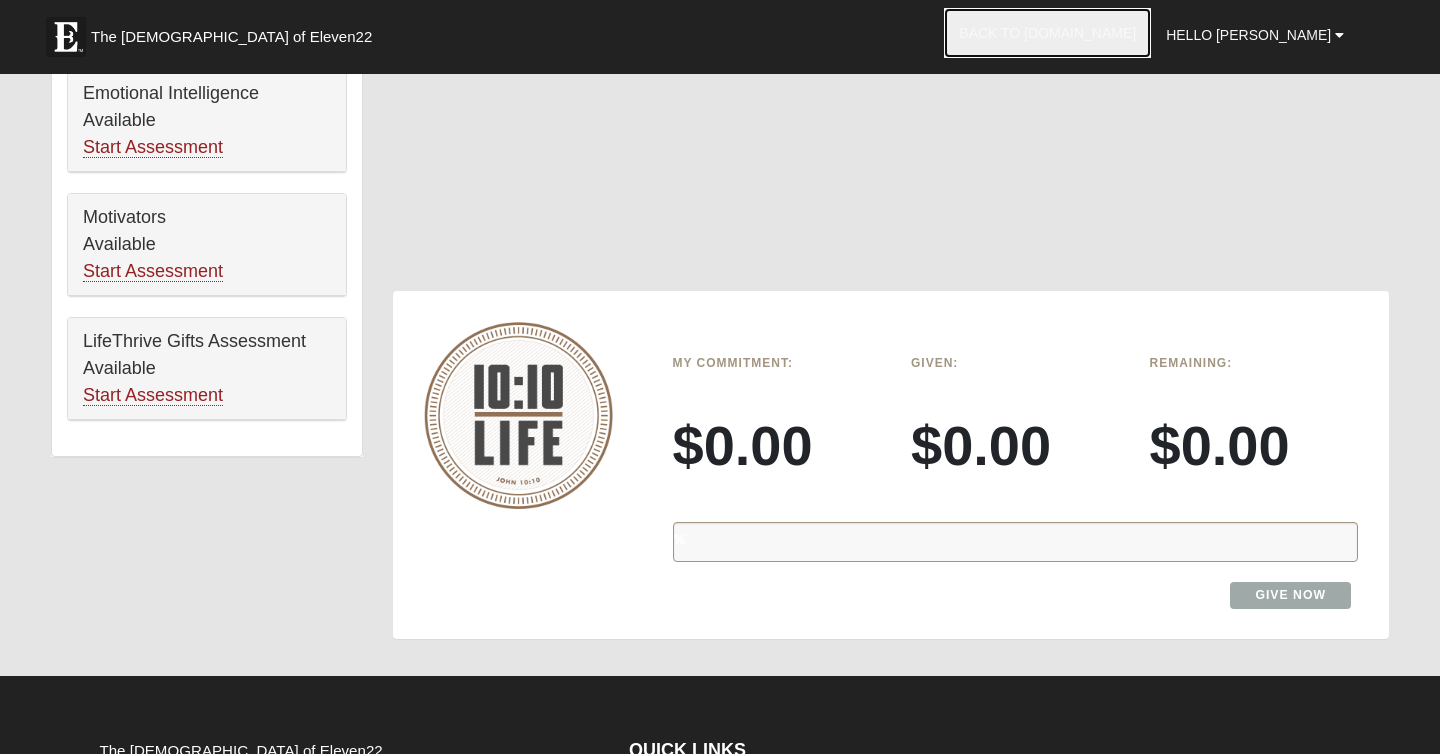scroll, scrollTop: 1172, scrollLeft: 0, axis: vertical 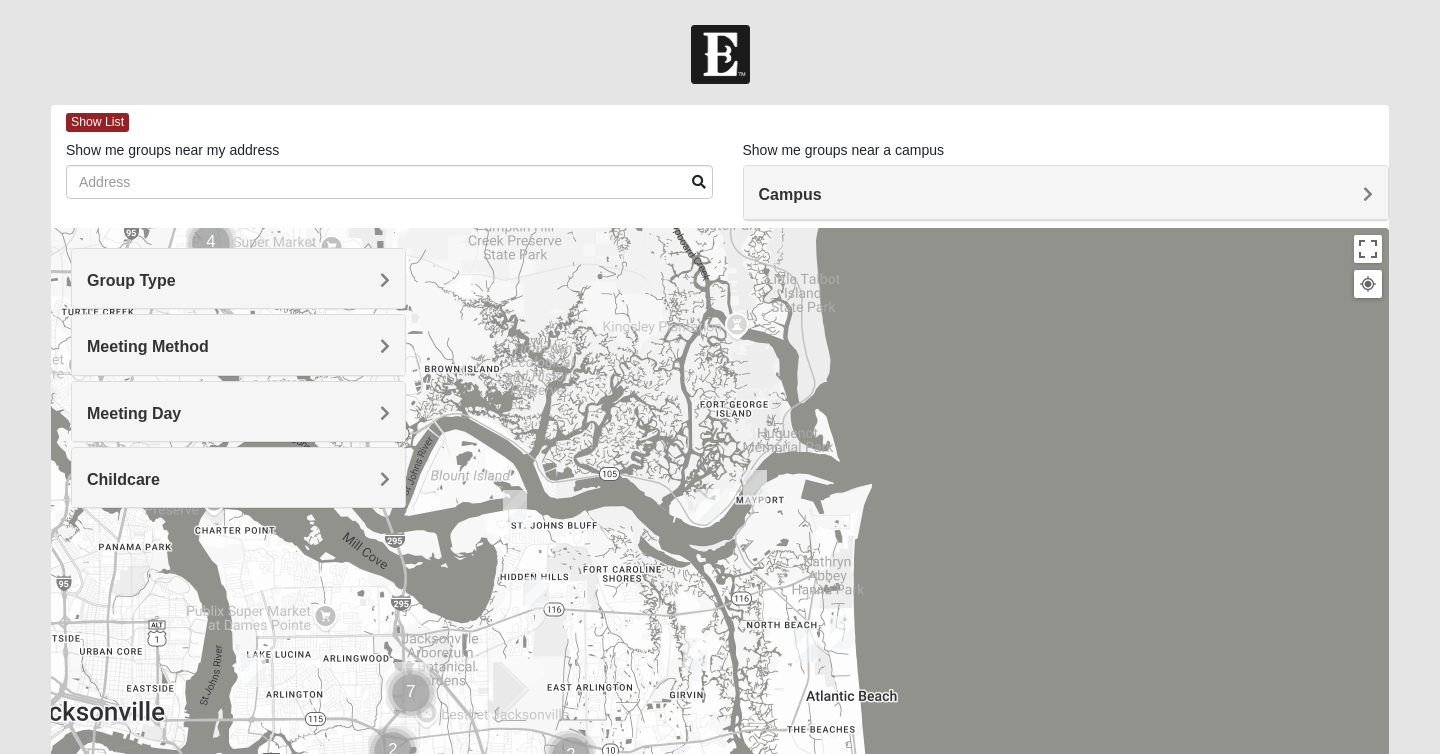 drag, startPoint x: 693, startPoint y: 346, endPoint x: 701, endPoint y: 577, distance: 231.13849 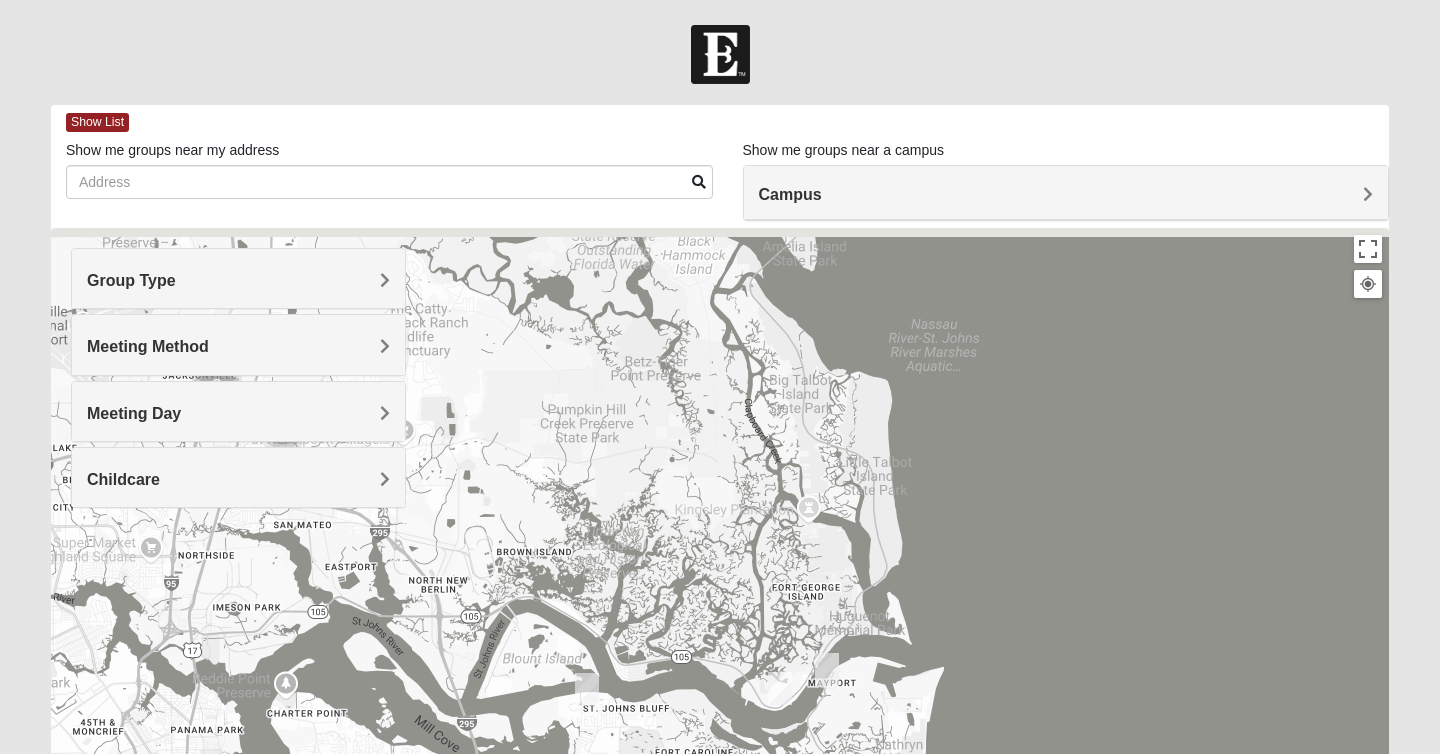 drag, startPoint x: 648, startPoint y: 289, endPoint x: 721, endPoint y: 506, distance: 228.94978 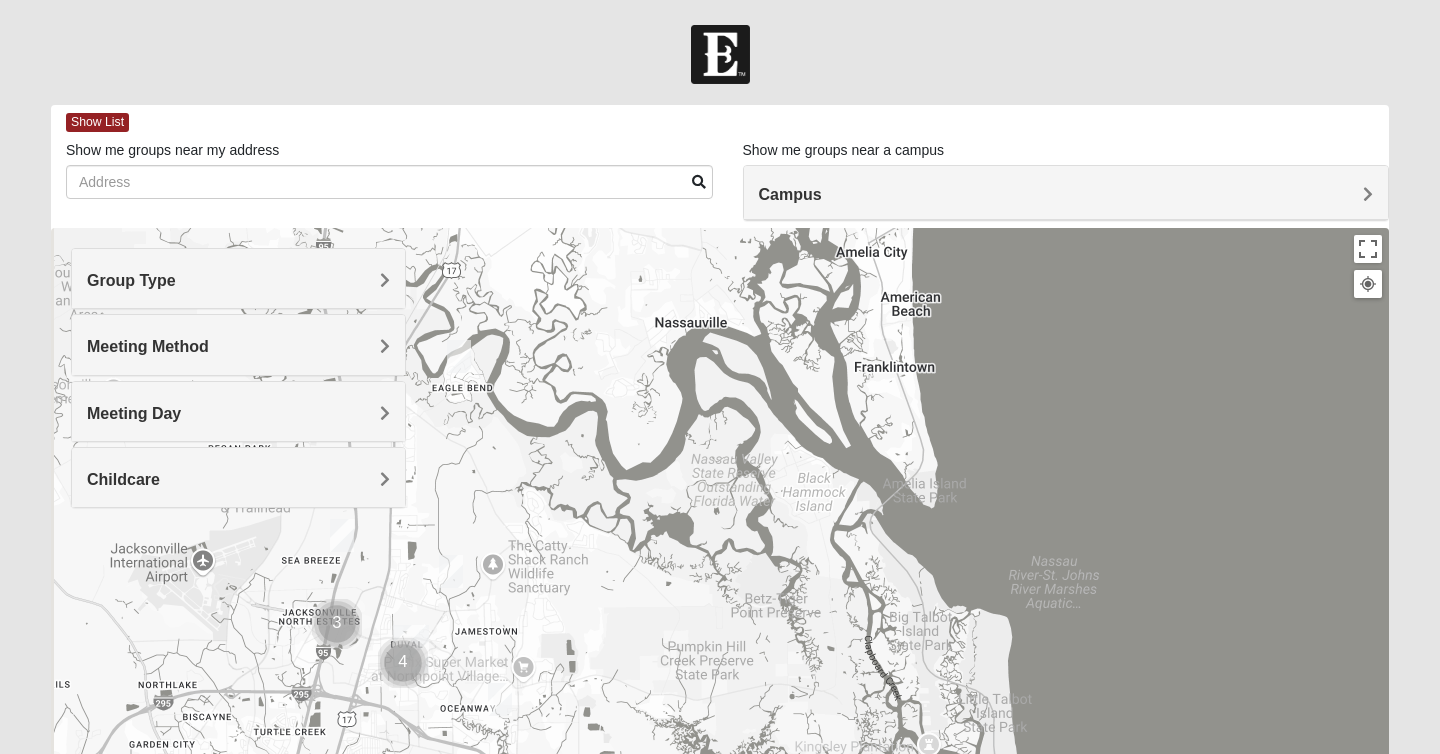drag, startPoint x: 607, startPoint y: 367, endPoint x: 736, endPoint y: 623, distance: 286.6653 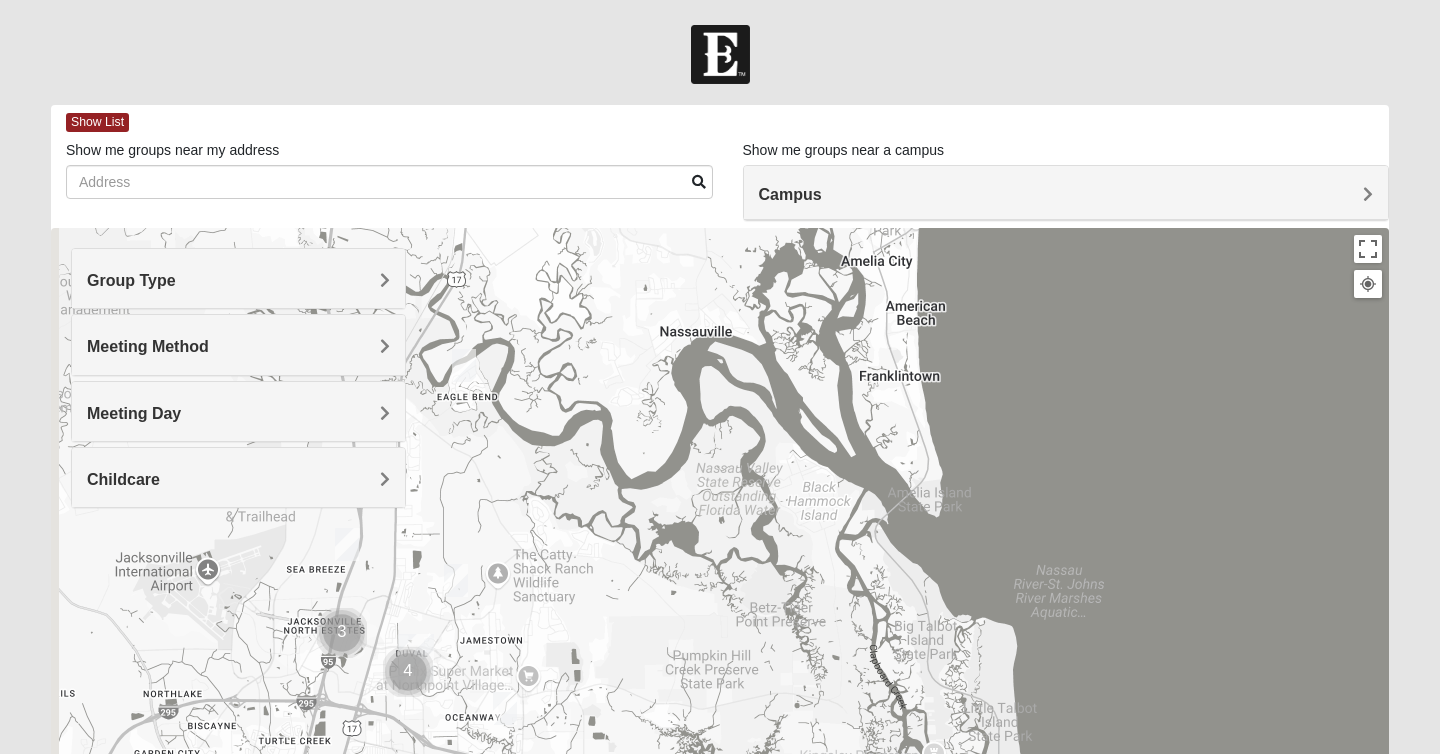 drag, startPoint x: 783, startPoint y: 528, endPoint x: 714, endPoint y: 315, distance: 223.8973 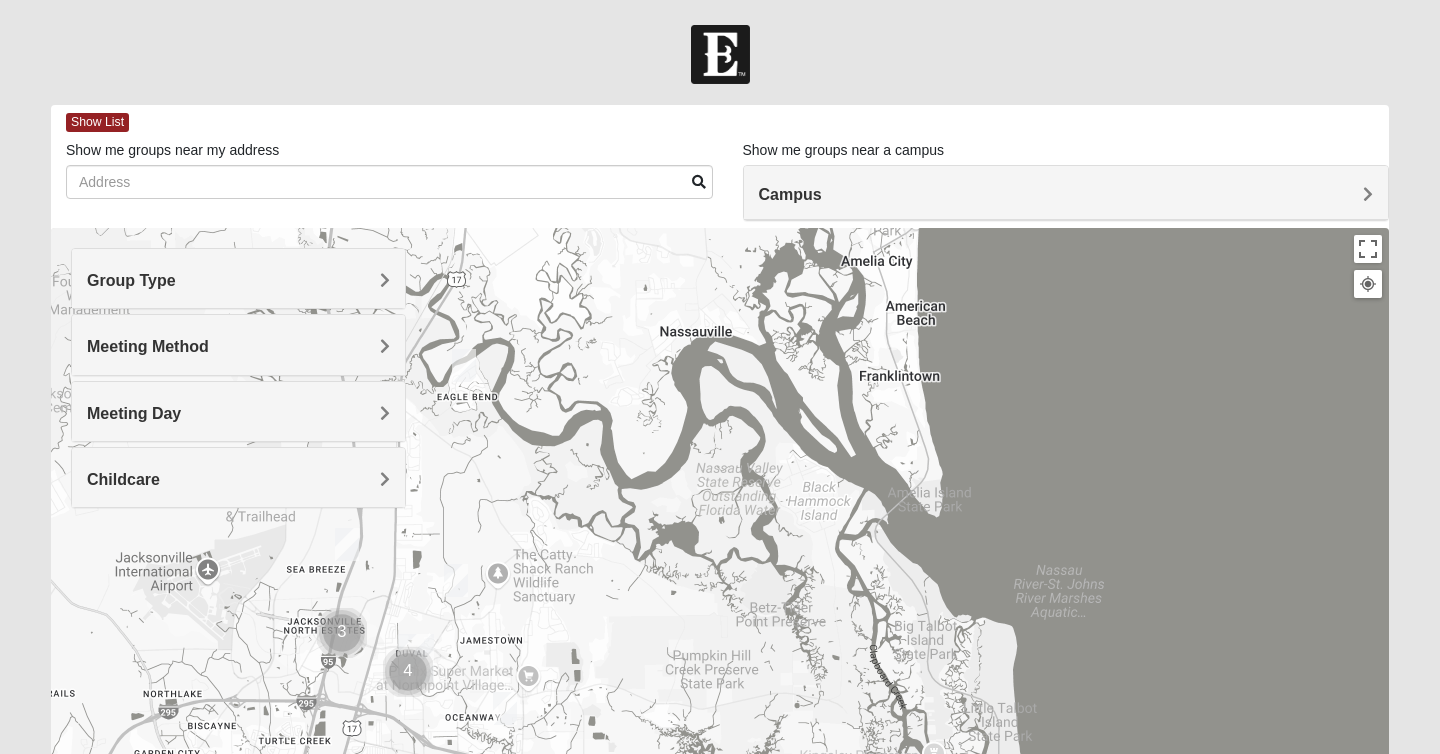 drag, startPoint x: 717, startPoint y: 311, endPoint x: 1315, endPoint y: 52, distance: 651.6786 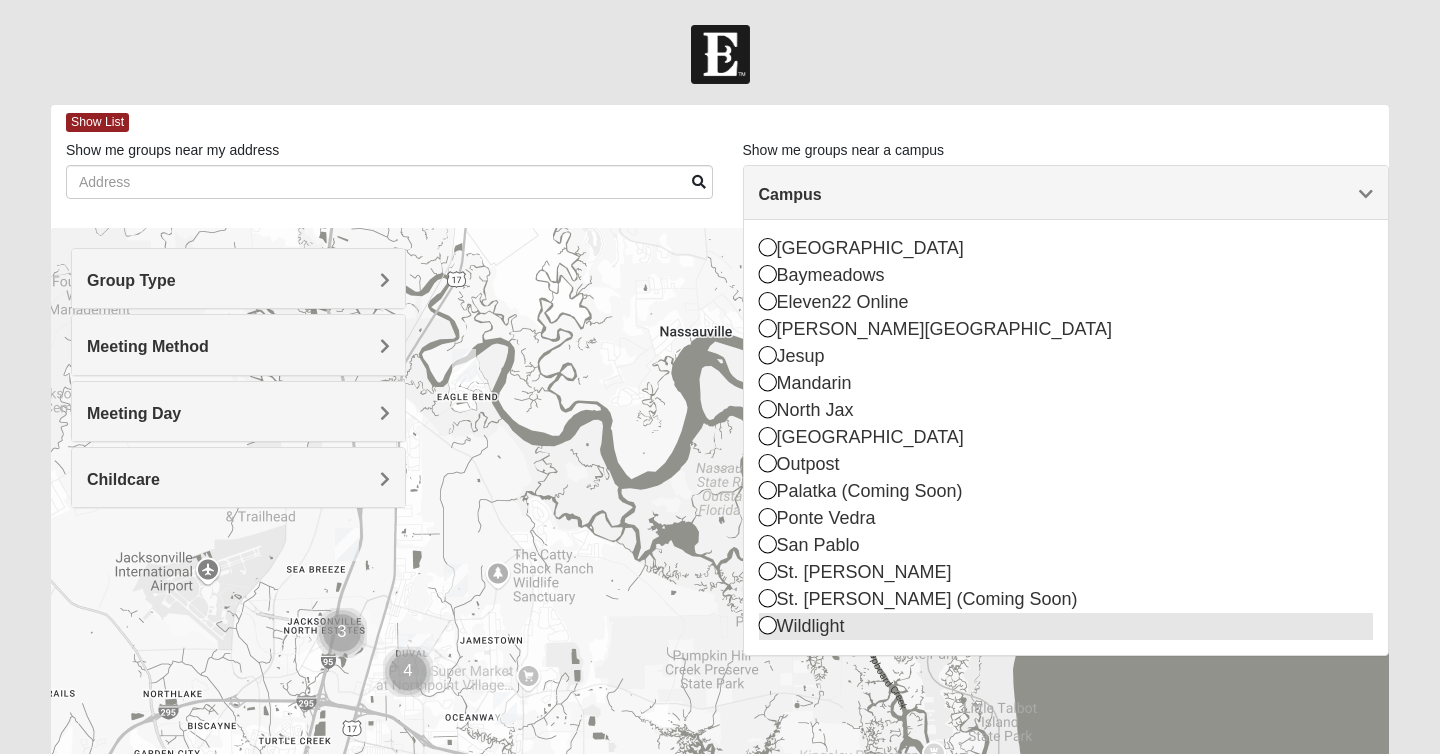 click at bounding box center [768, 625] 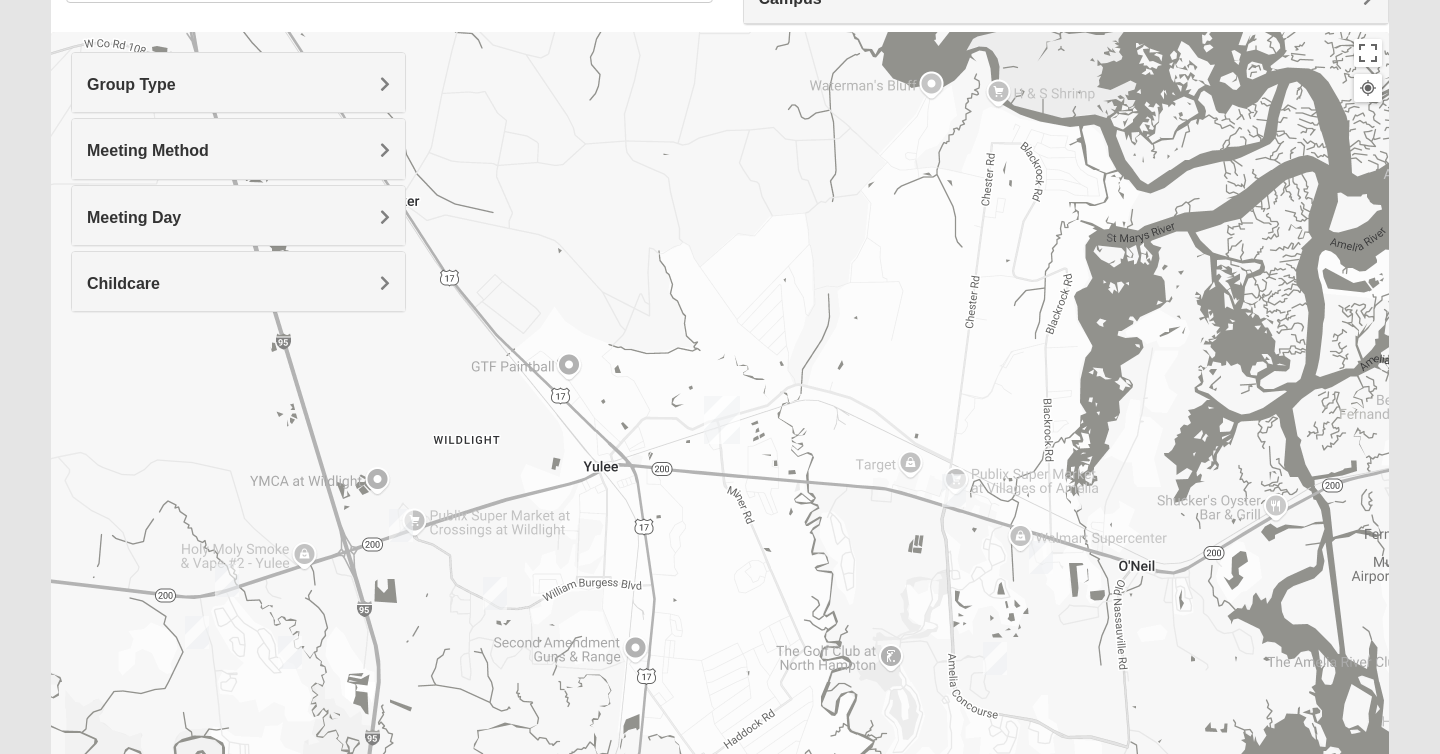 scroll, scrollTop: 204, scrollLeft: 0, axis: vertical 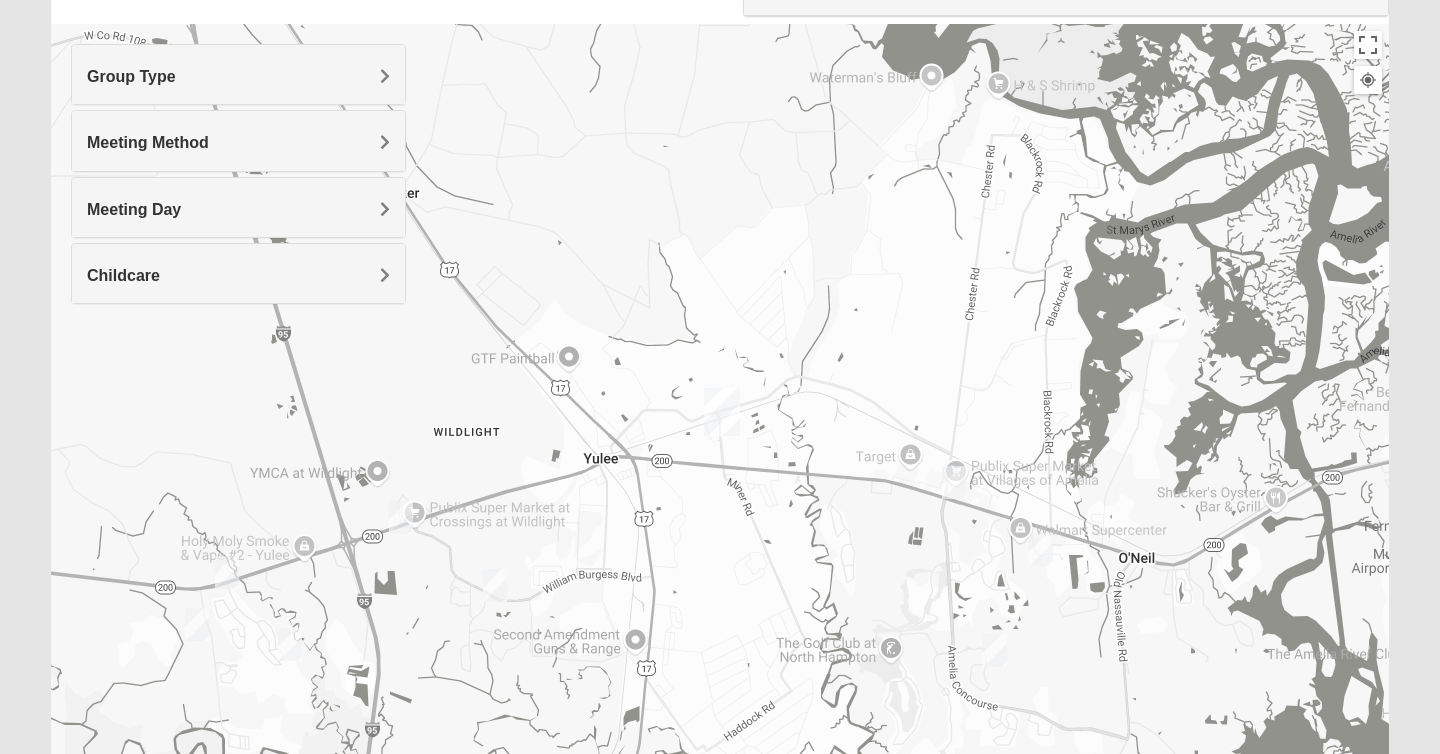 click at bounding box center (290, 644) 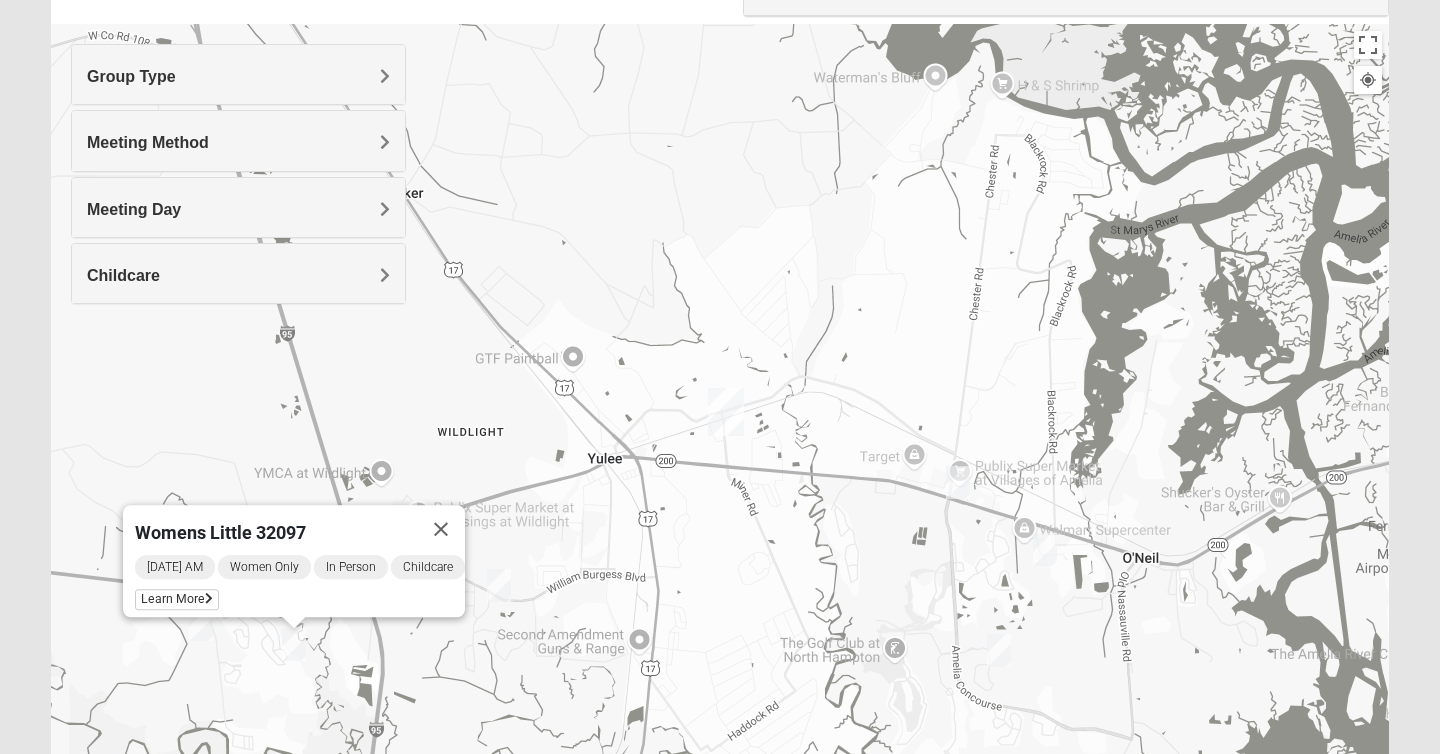 click at bounding box center [201, 624] 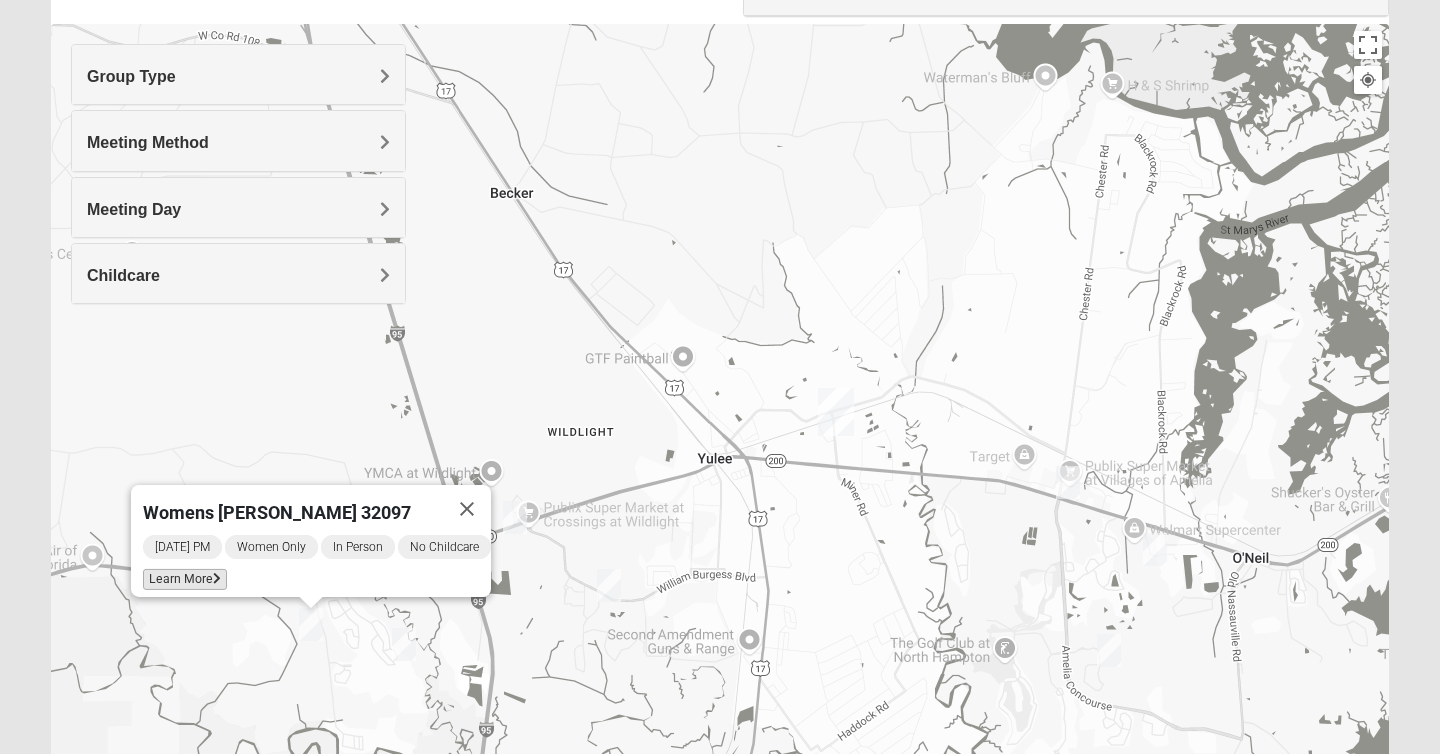 click on "Learn More" at bounding box center (185, 579) 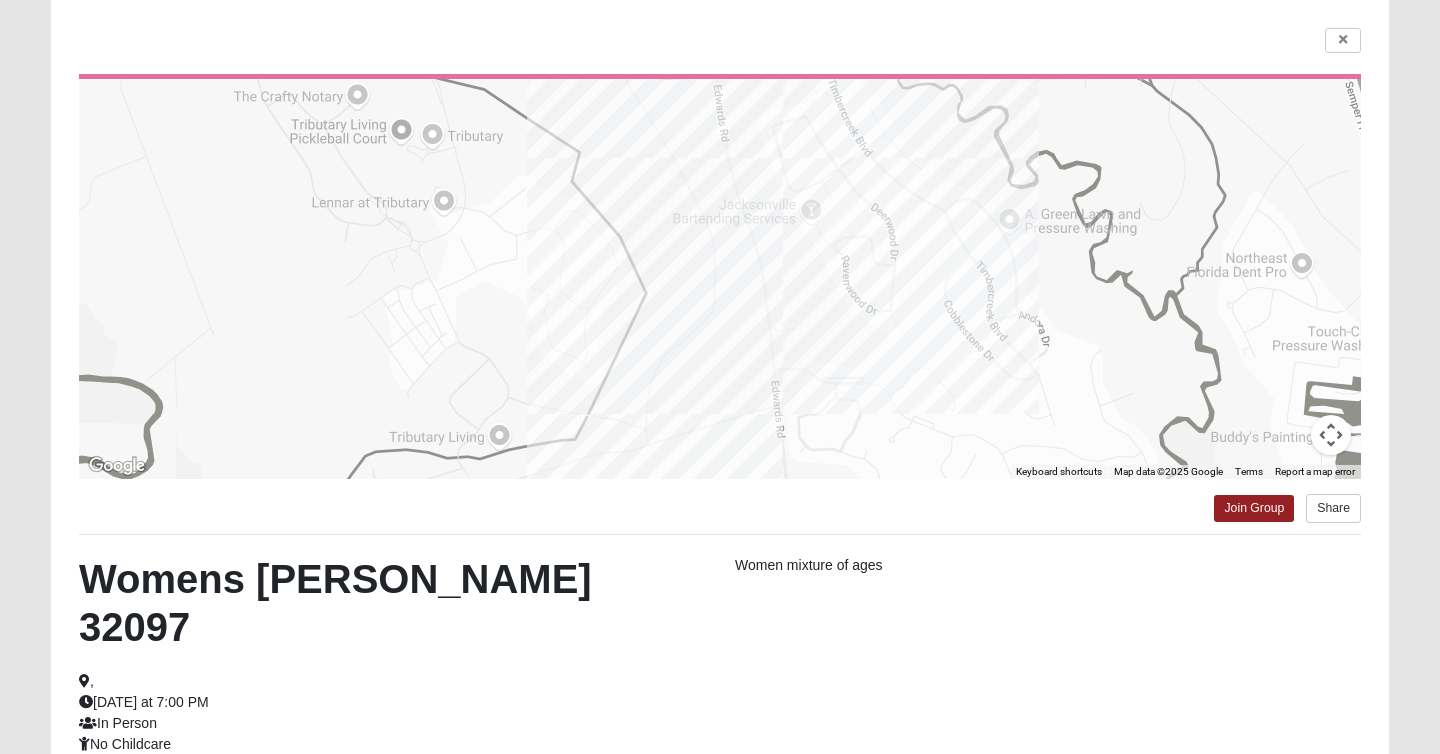 scroll, scrollTop: 131, scrollLeft: 0, axis: vertical 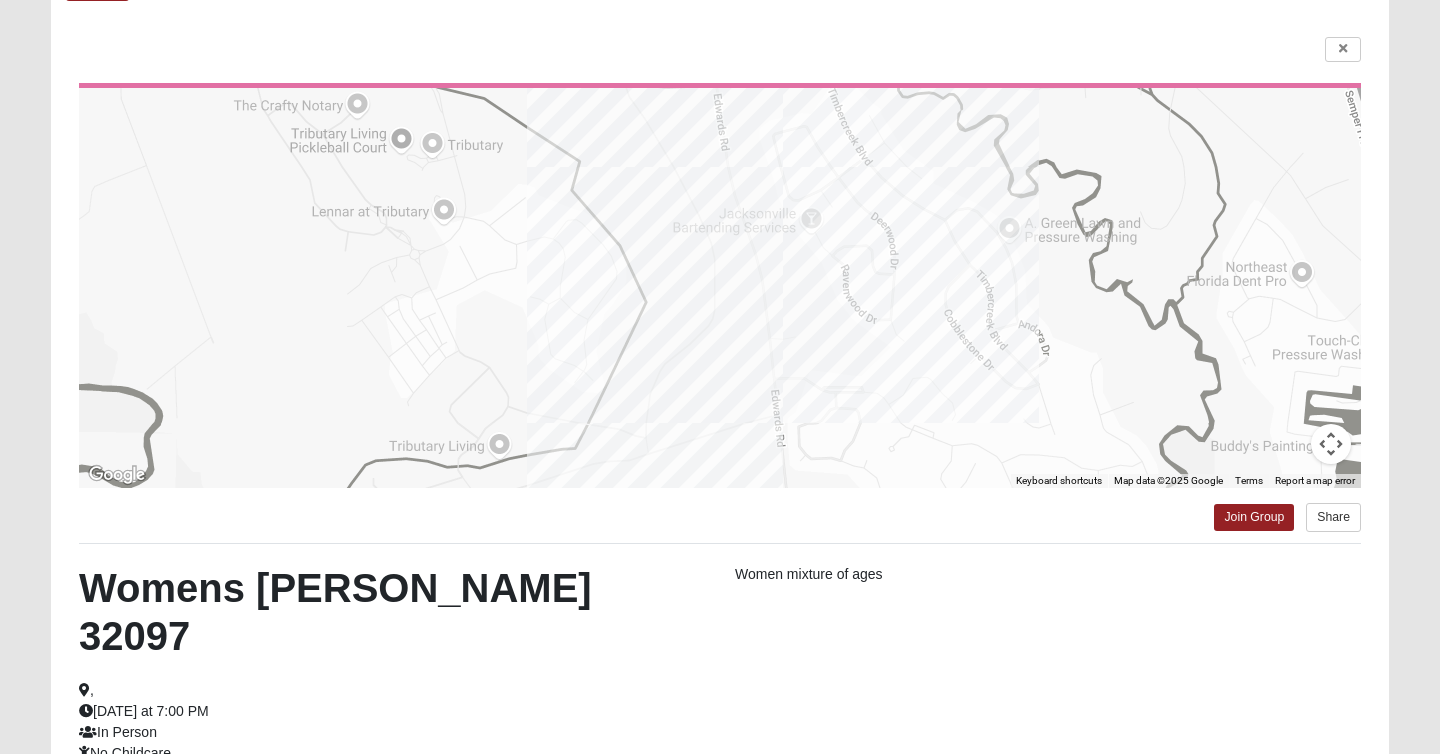 click at bounding box center [720, 288] 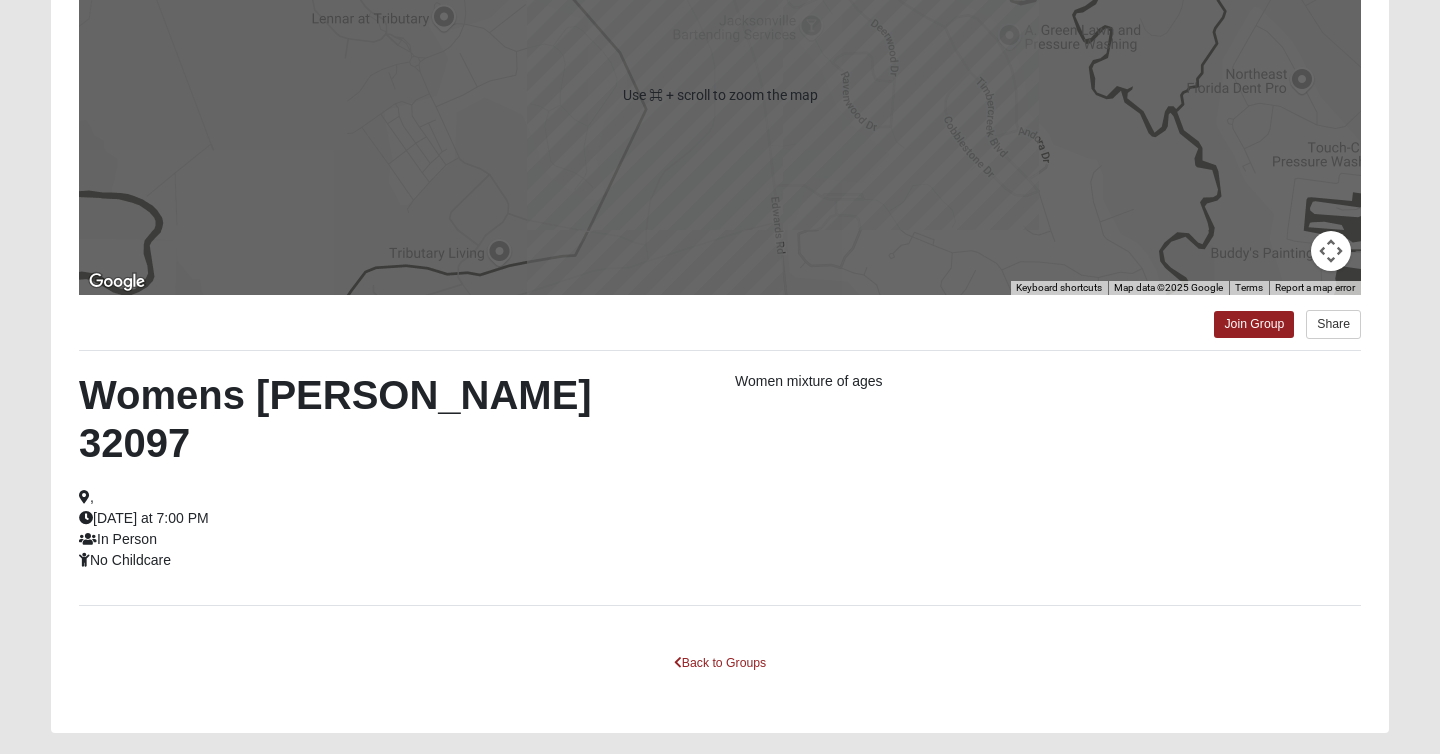 scroll, scrollTop: 327, scrollLeft: 0, axis: vertical 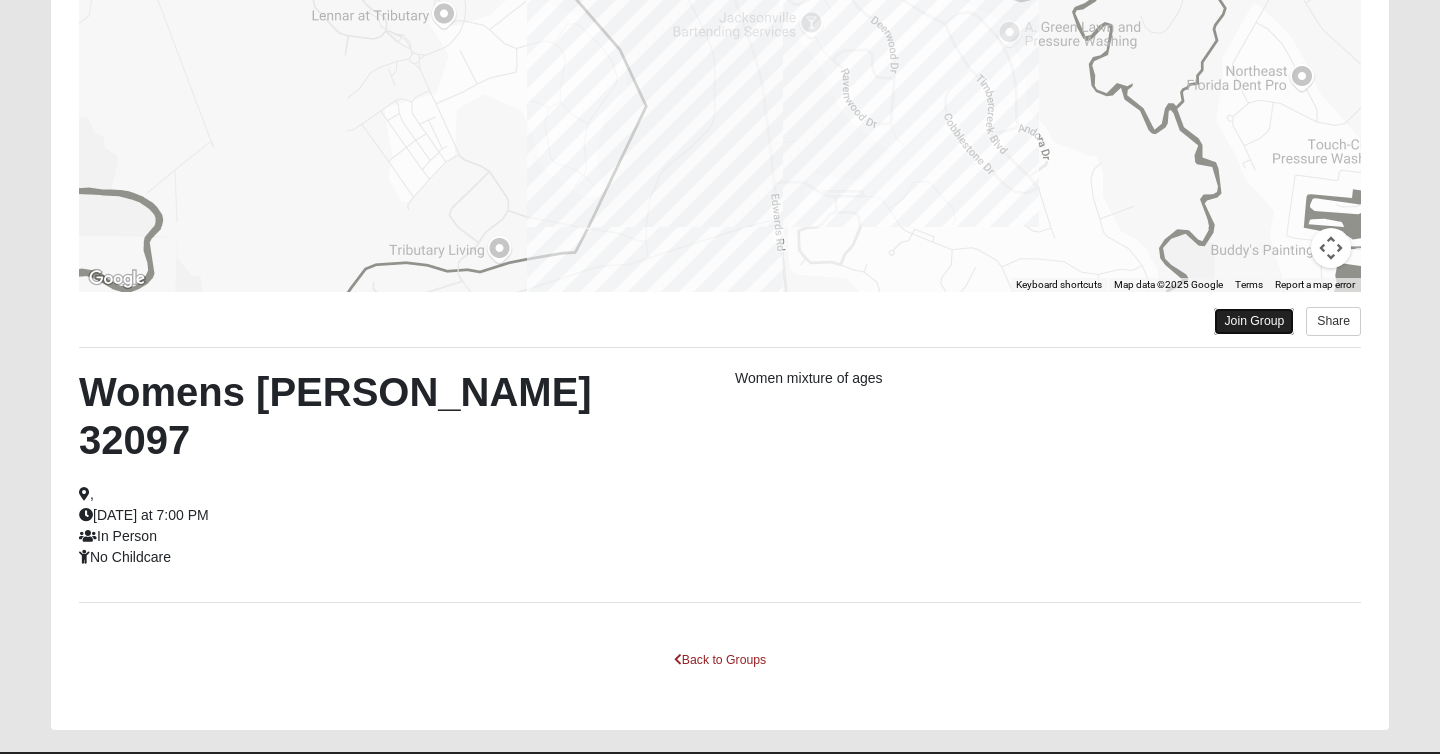 click on "Join Group" at bounding box center (1254, 321) 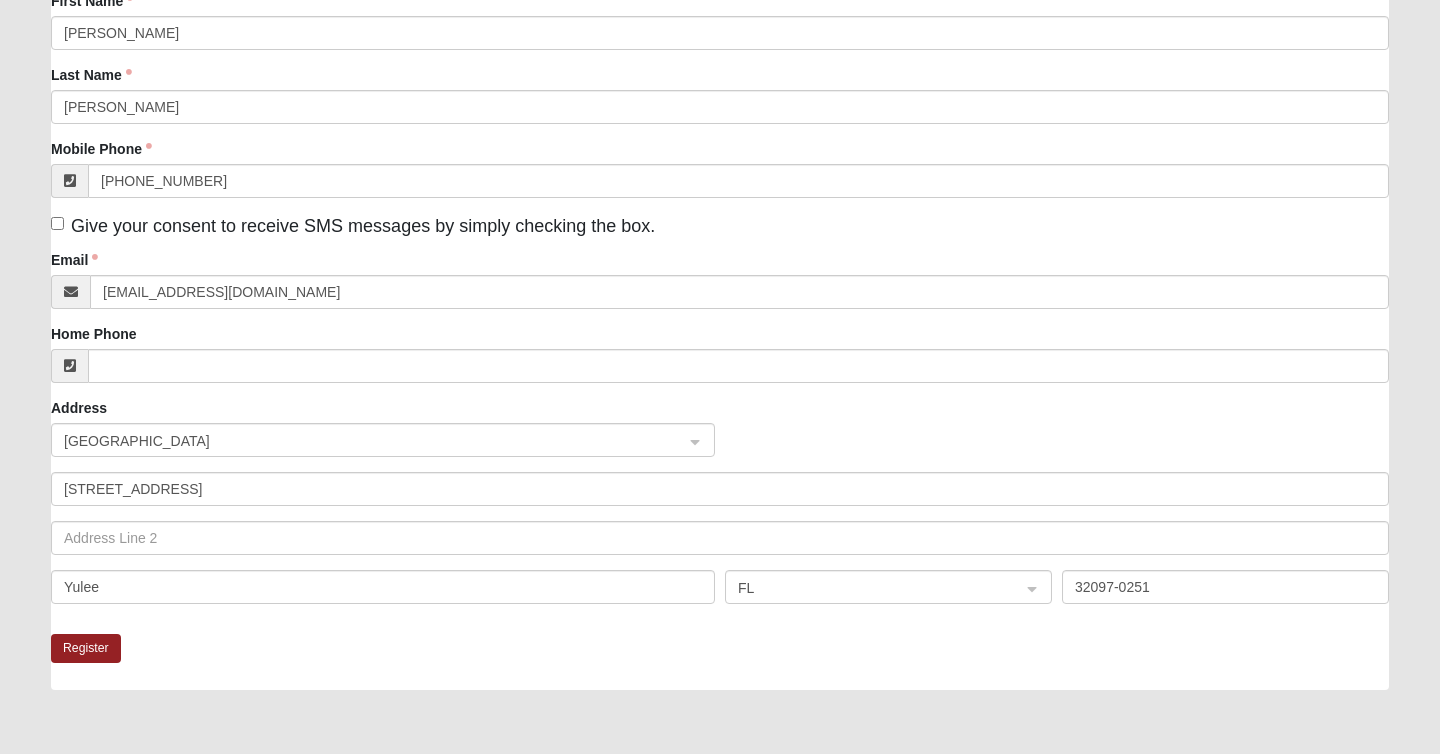 scroll, scrollTop: 252, scrollLeft: 0, axis: vertical 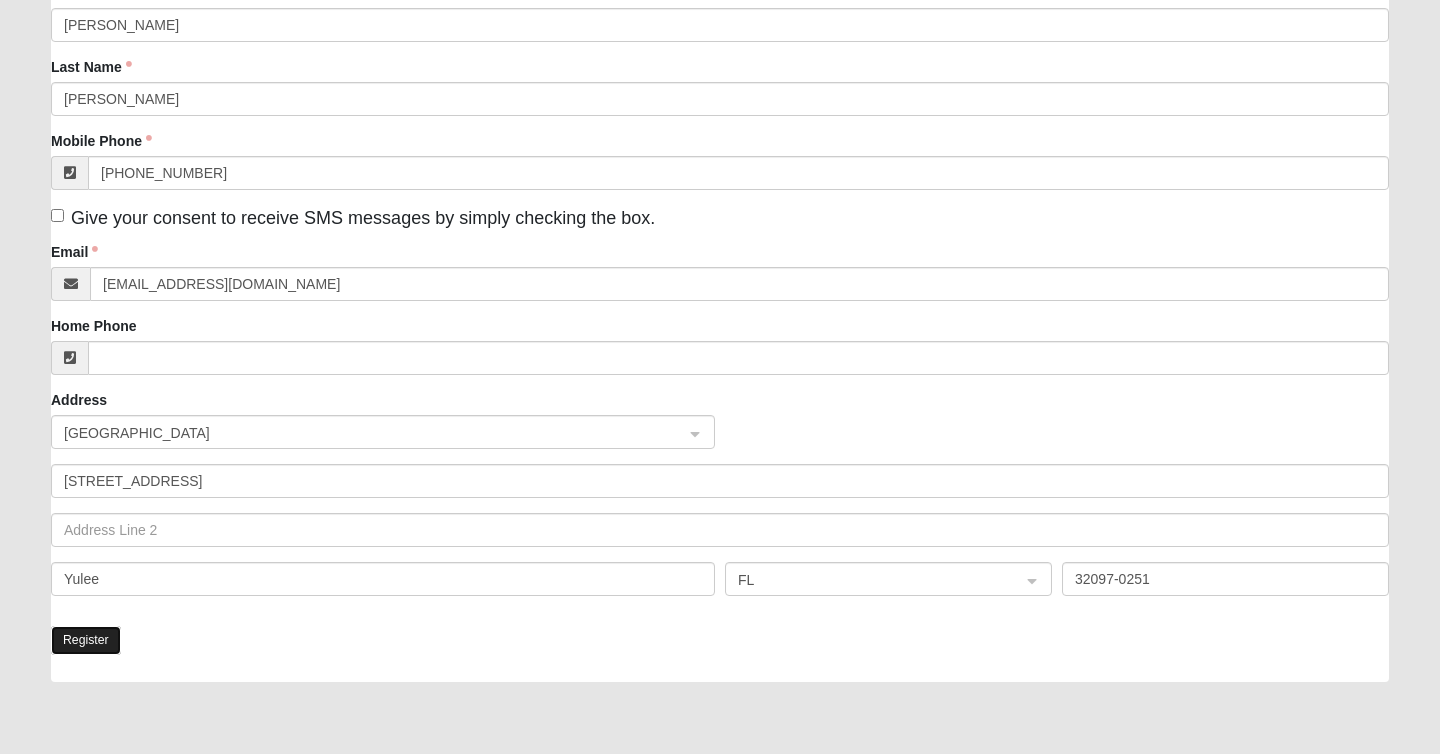 click on "Register" 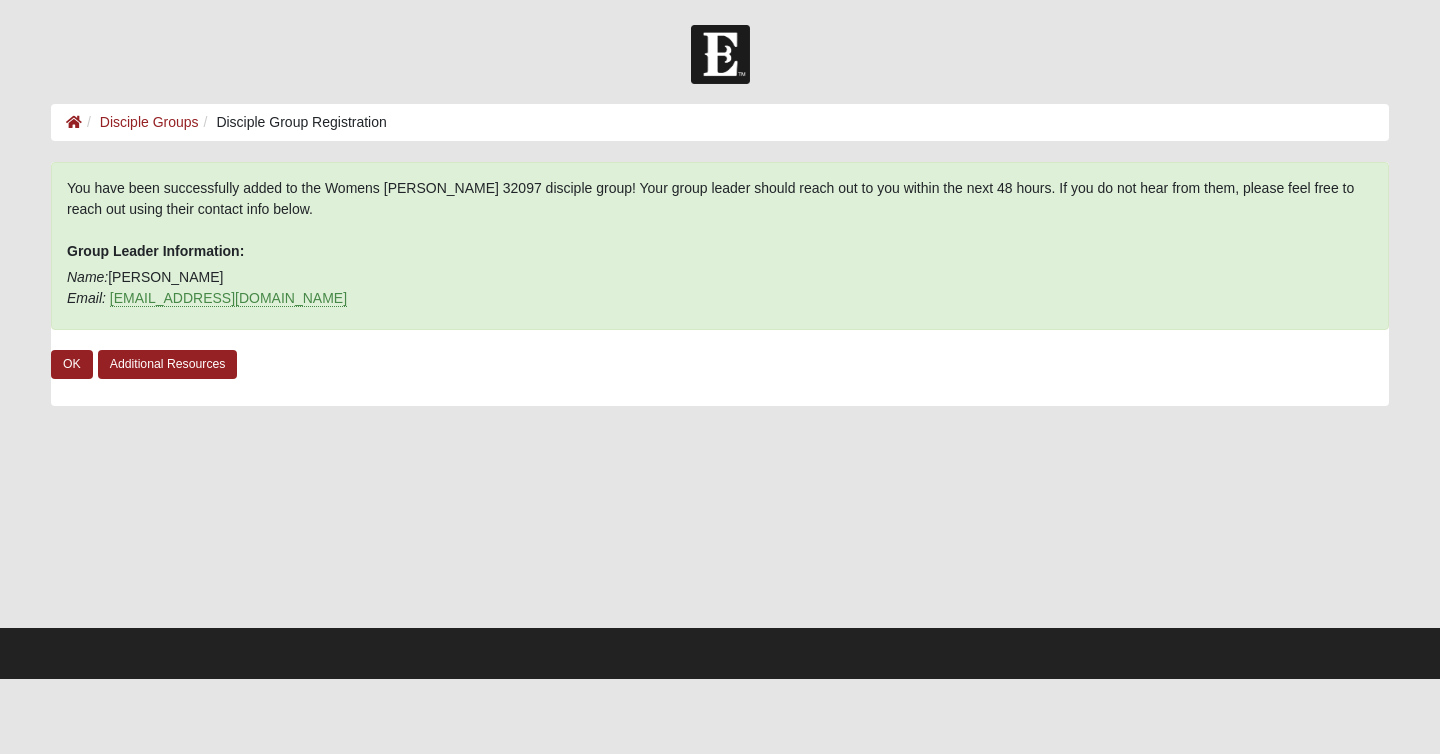 scroll, scrollTop: 0, scrollLeft: 0, axis: both 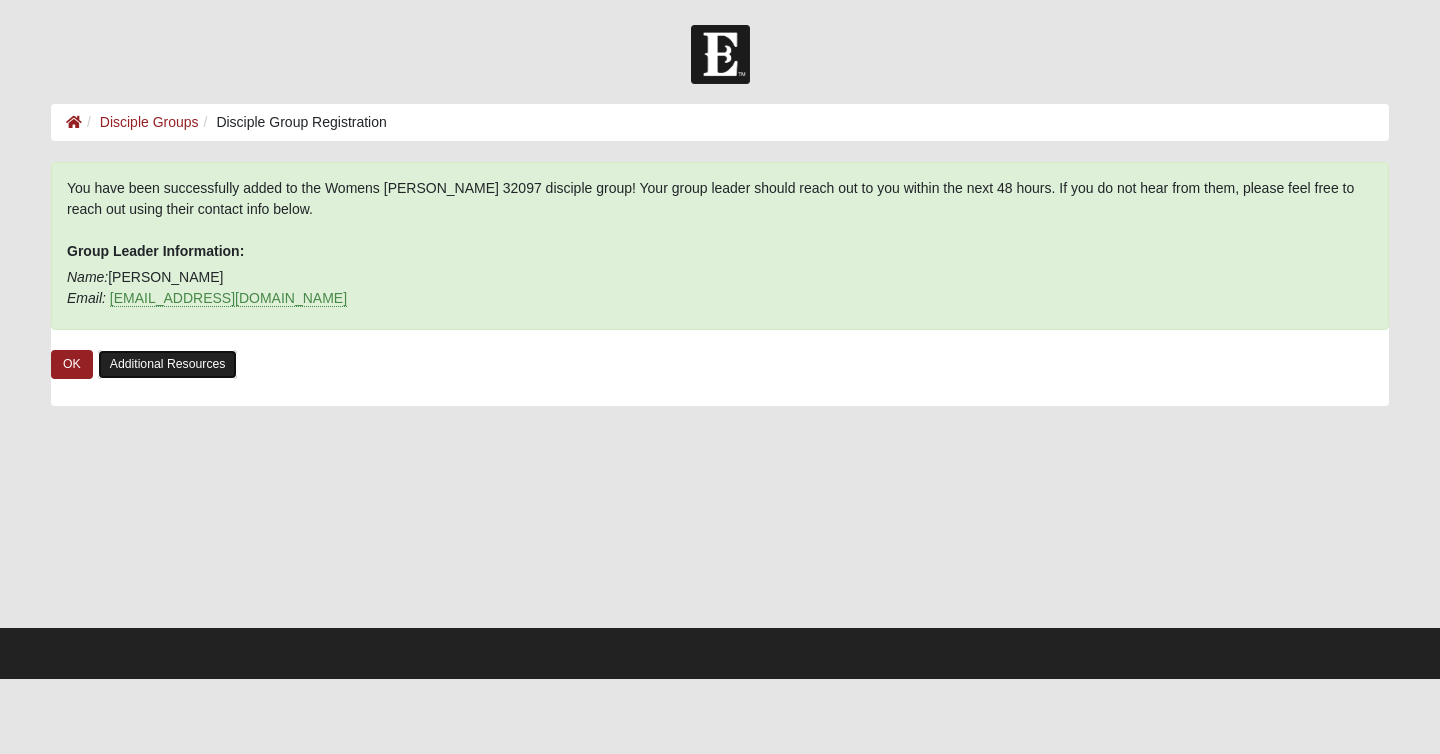 click on "Additional Resources" at bounding box center [168, 364] 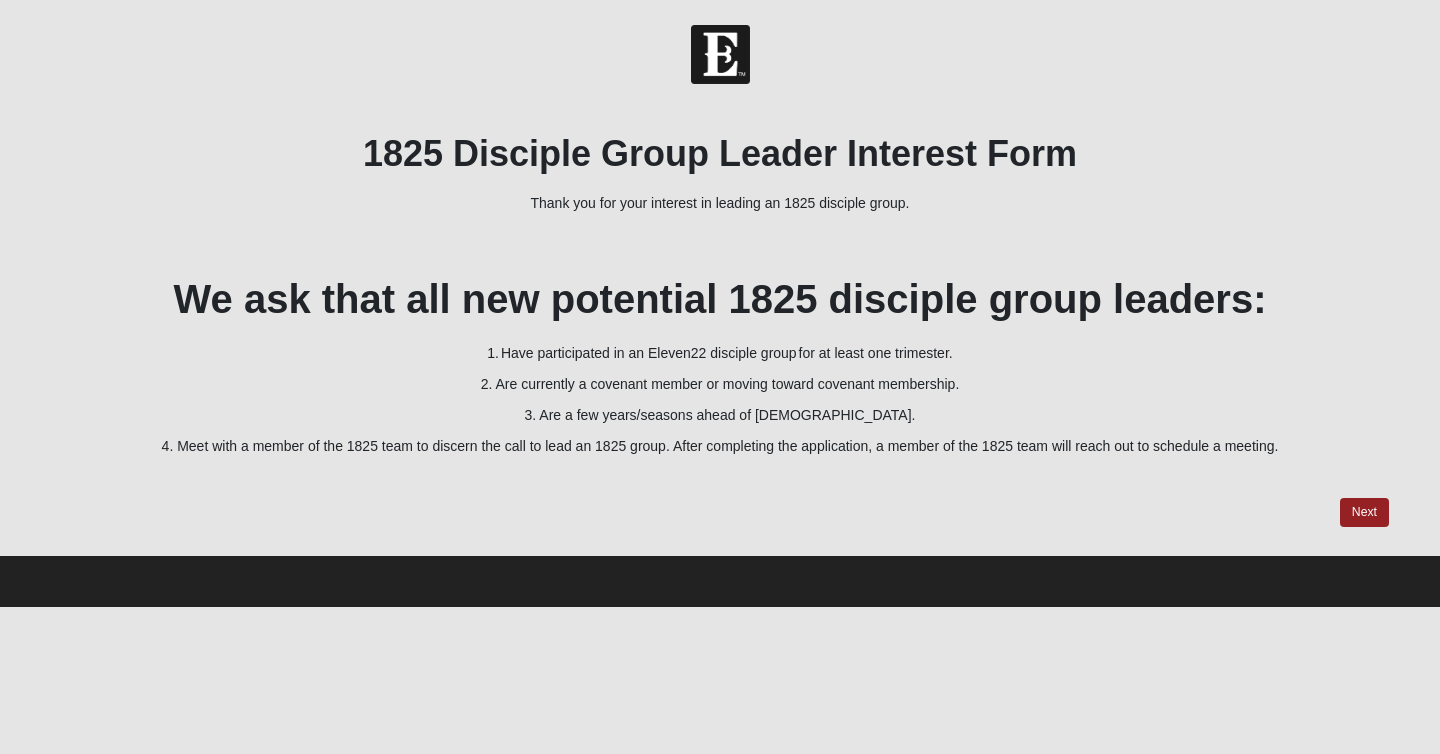 scroll, scrollTop: 0, scrollLeft: 0, axis: both 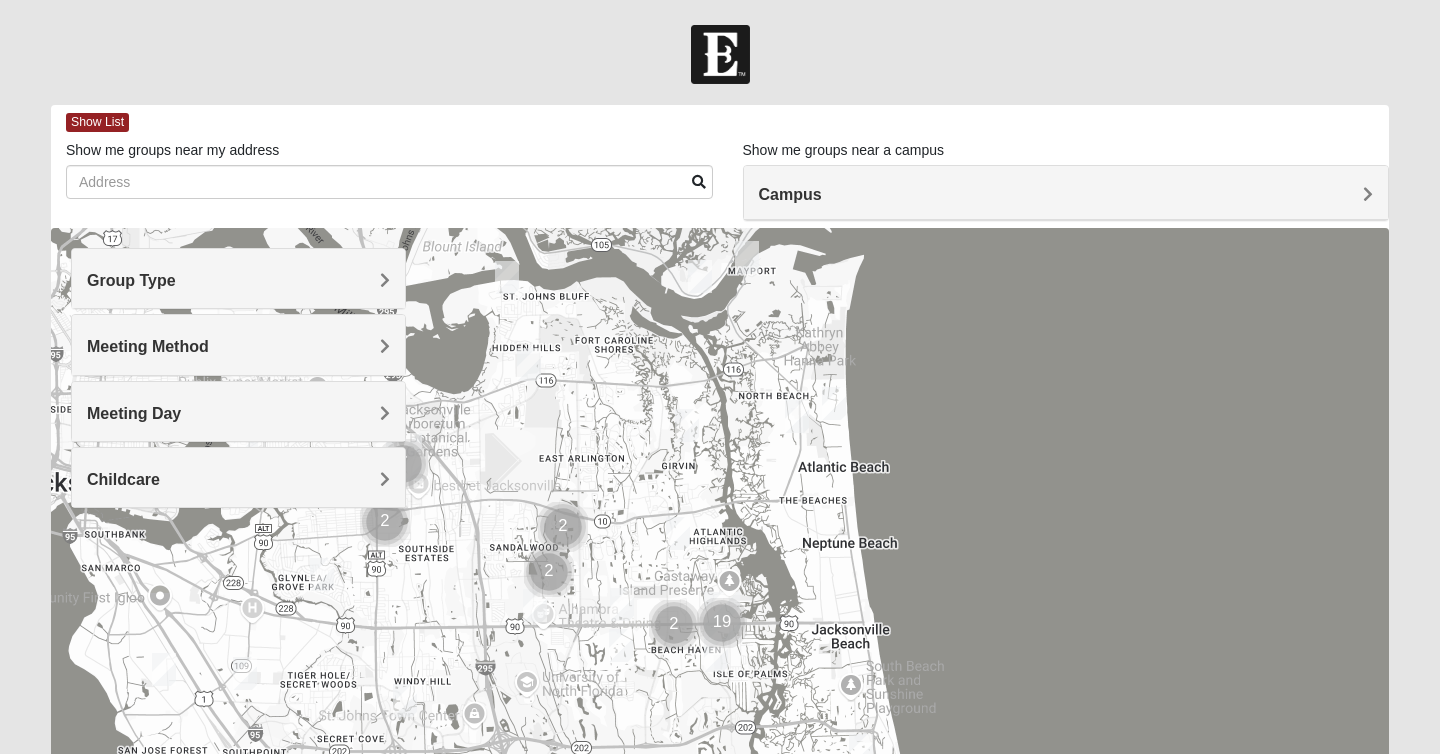 click on "Campus" at bounding box center (1066, 194) 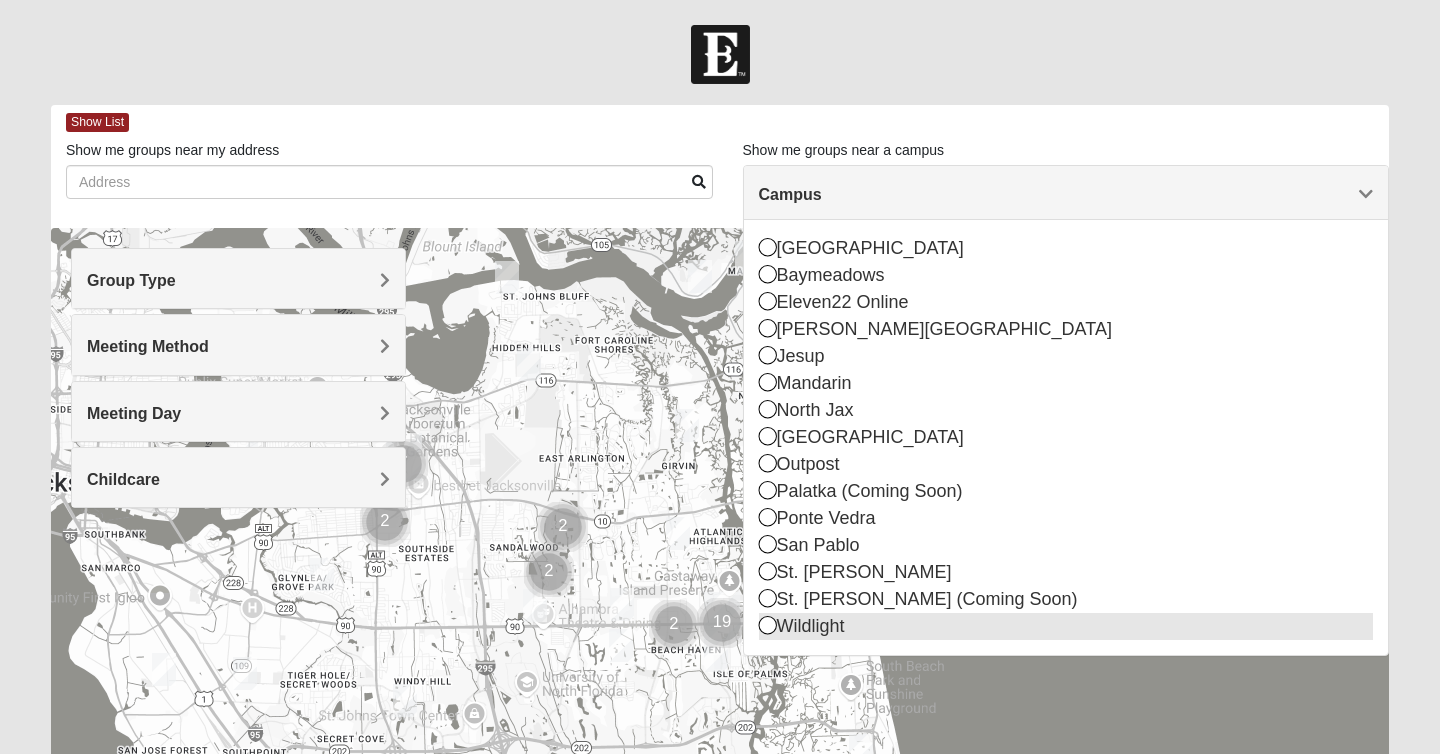 click on "Wildlight" at bounding box center [1066, 626] 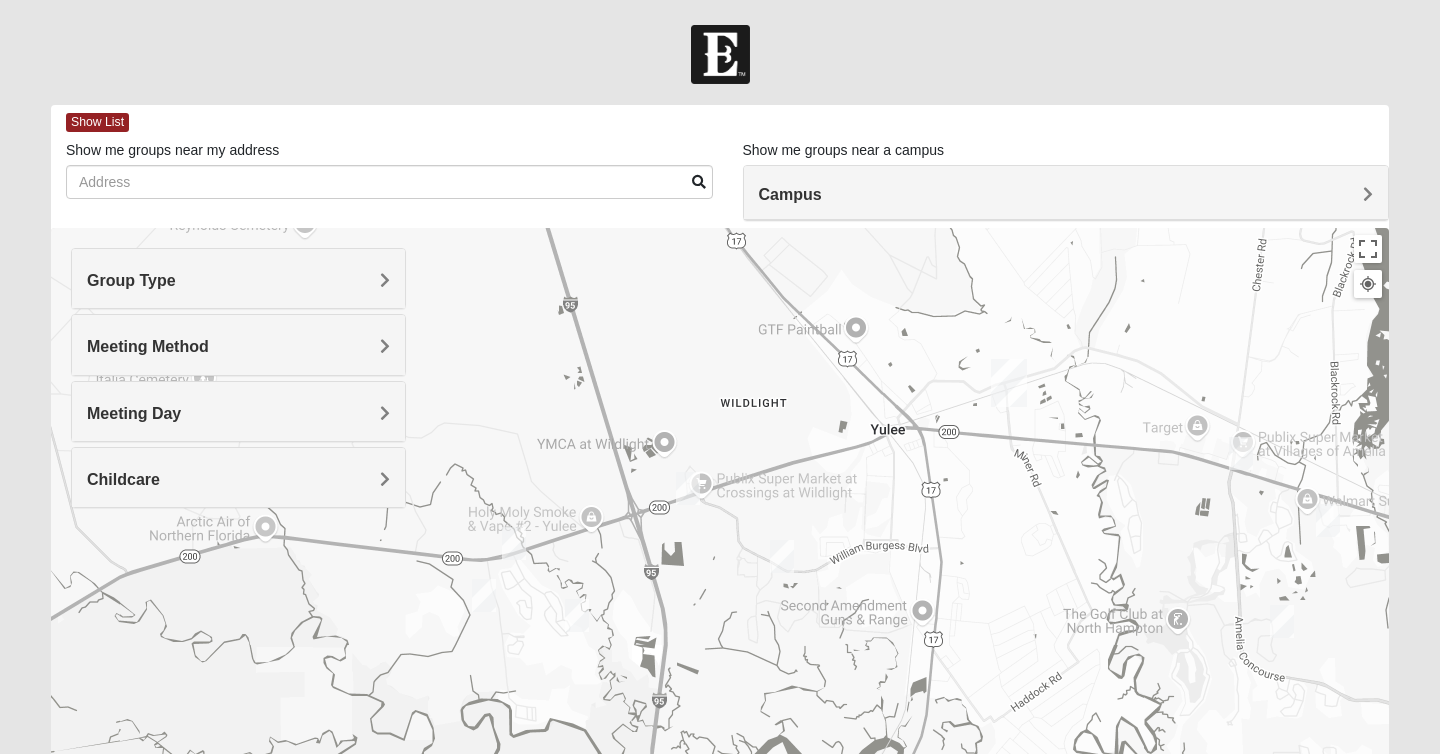 drag, startPoint x: 473, startPoint y: 544, endPoint x: 757, endPoint y: 306, distance: 370.54016 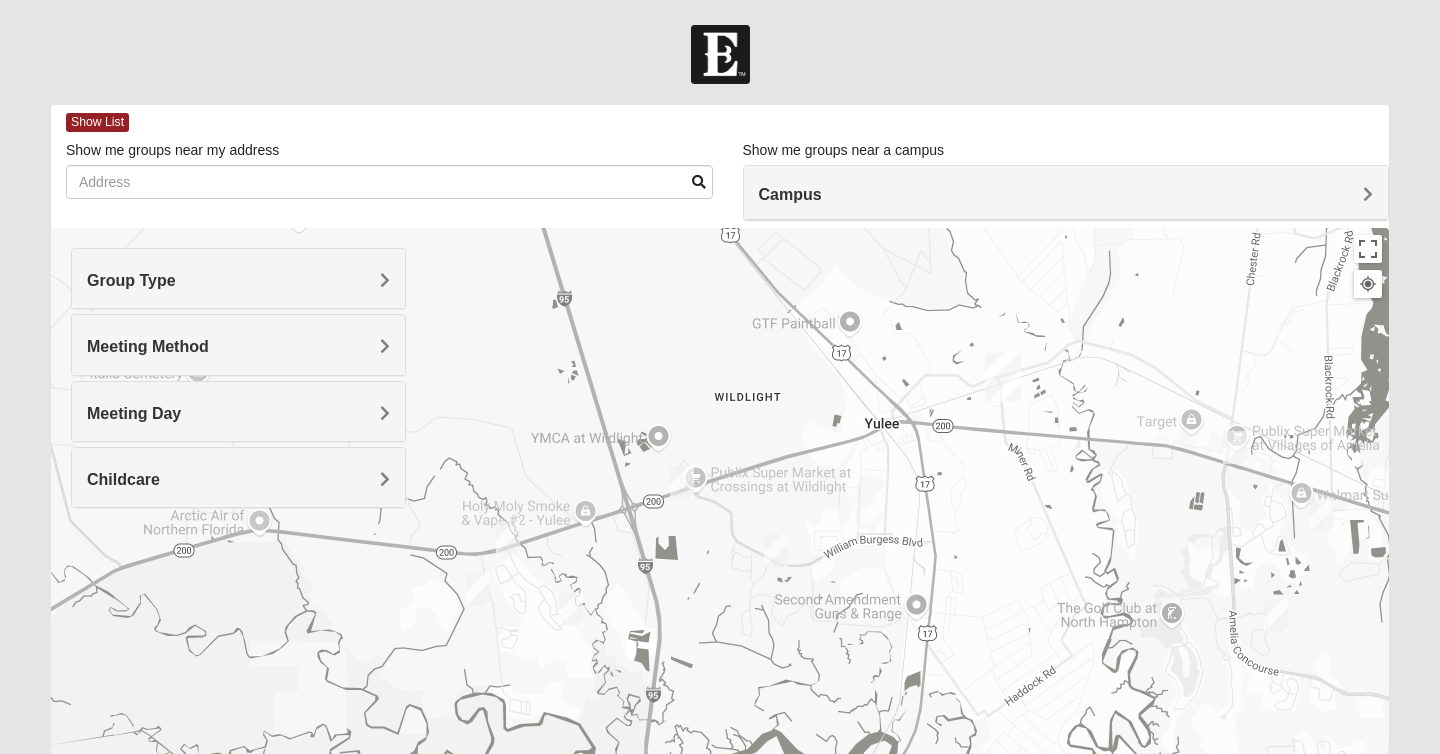 click at bounding box center [478, 589] 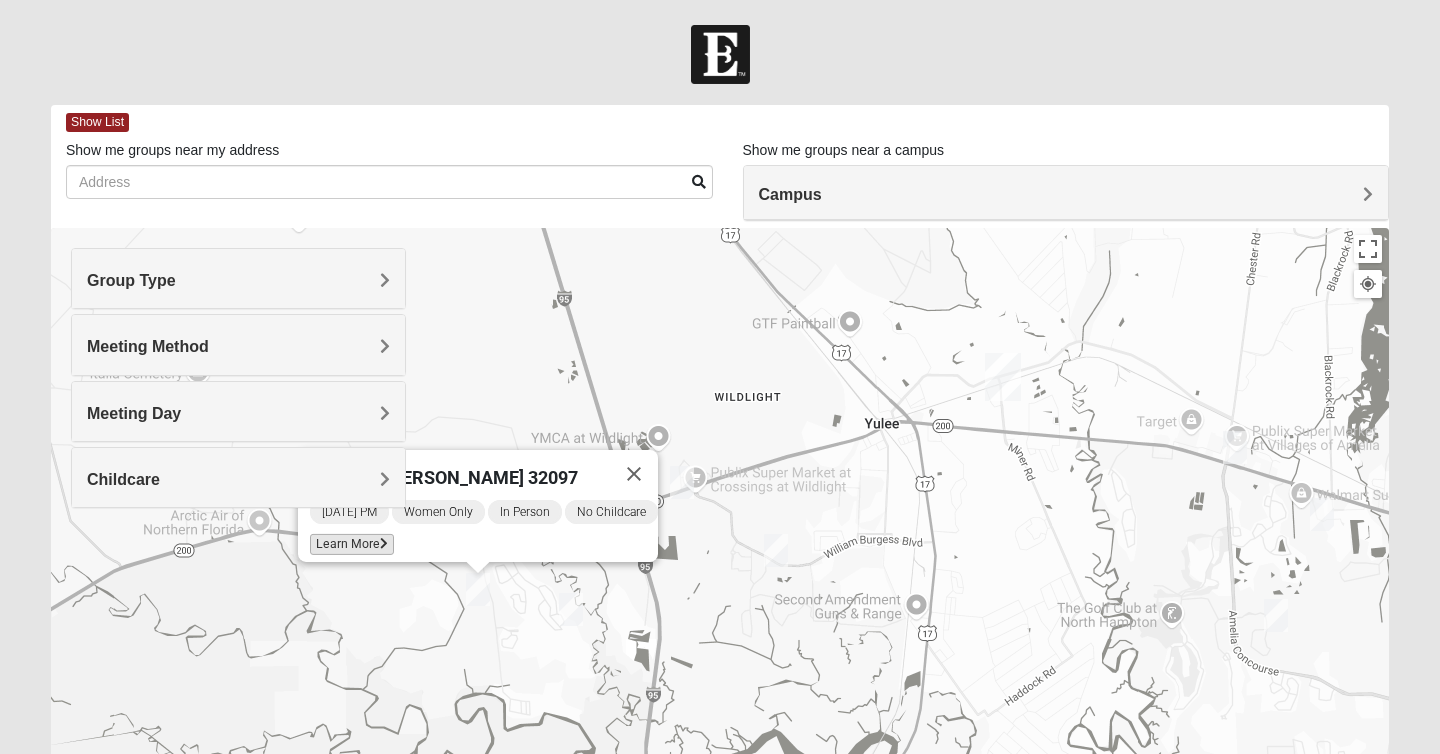 click on "Learn More" at bounding box center (352, 544) 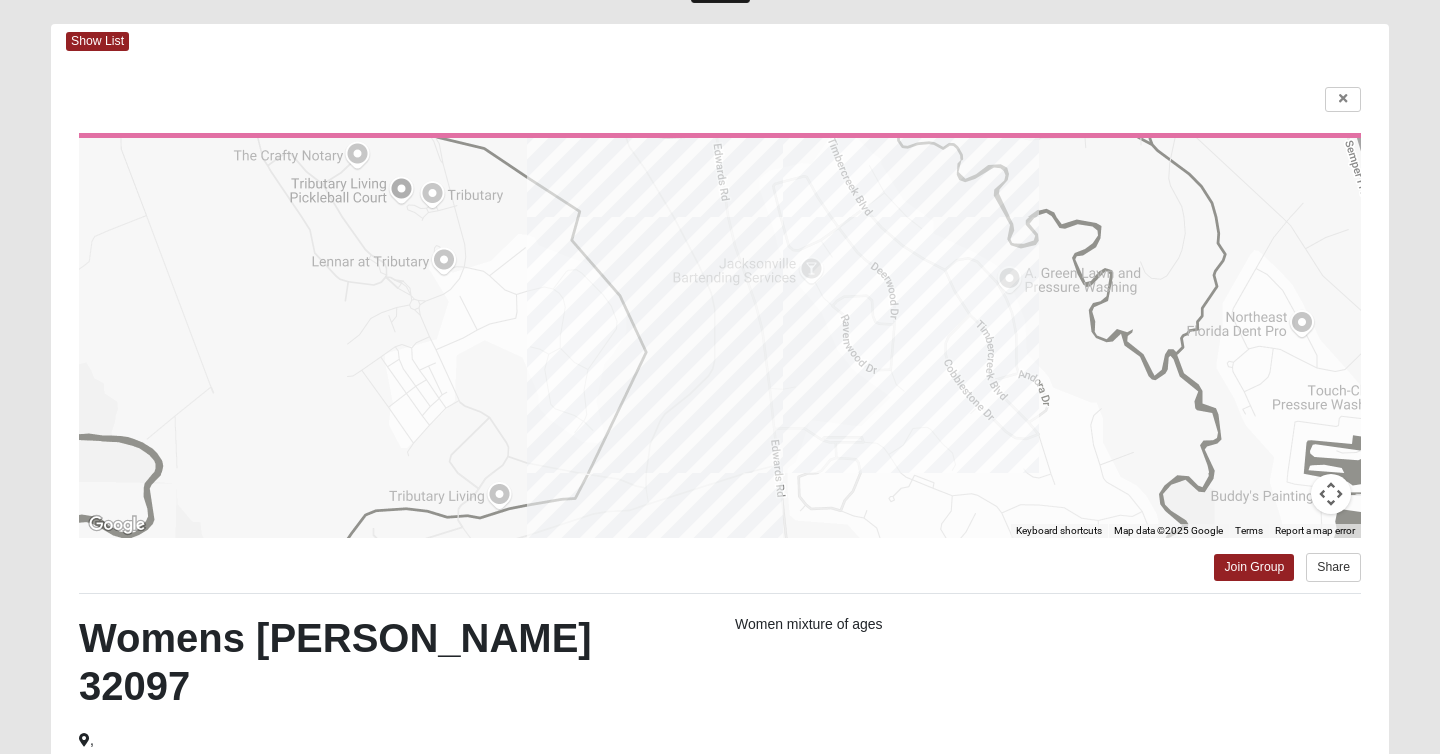 scroll, scrollTop: 80, scrollLeft: 0, axis: vertical 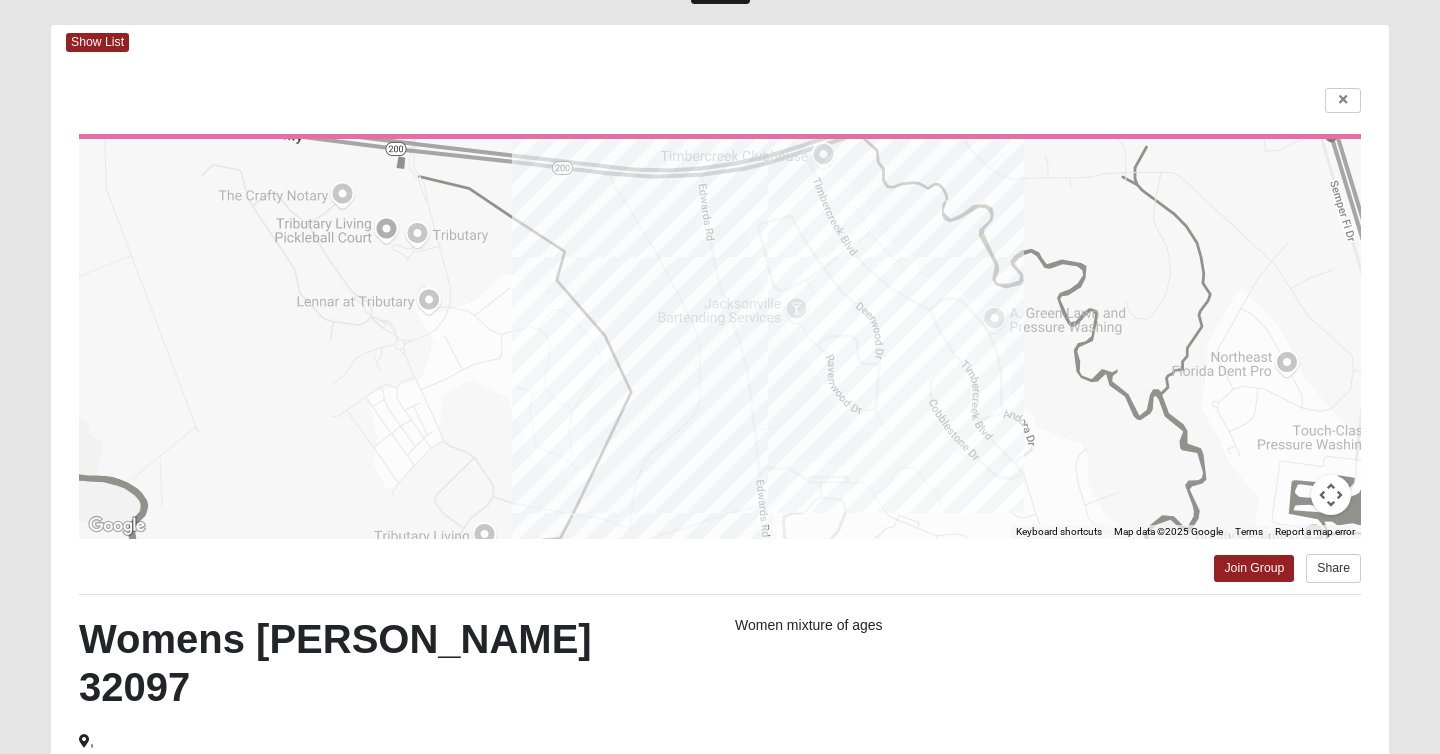 drag, startPoint x: 679, startPoint y: 371, endPoint x: 664, endPoint y: 414, distance: 45.54119 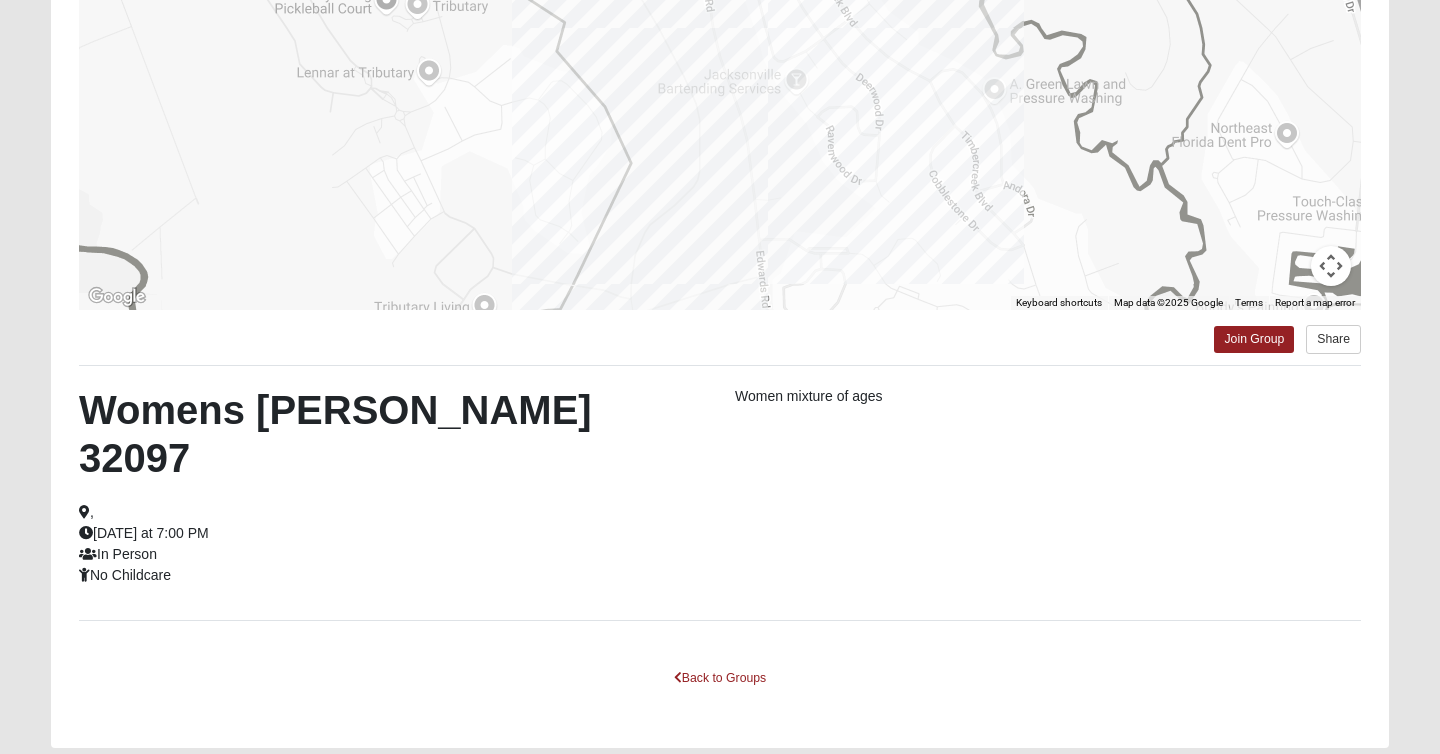 scroll, scrollTop: 328, scrollLeft: 0, axis: vertical 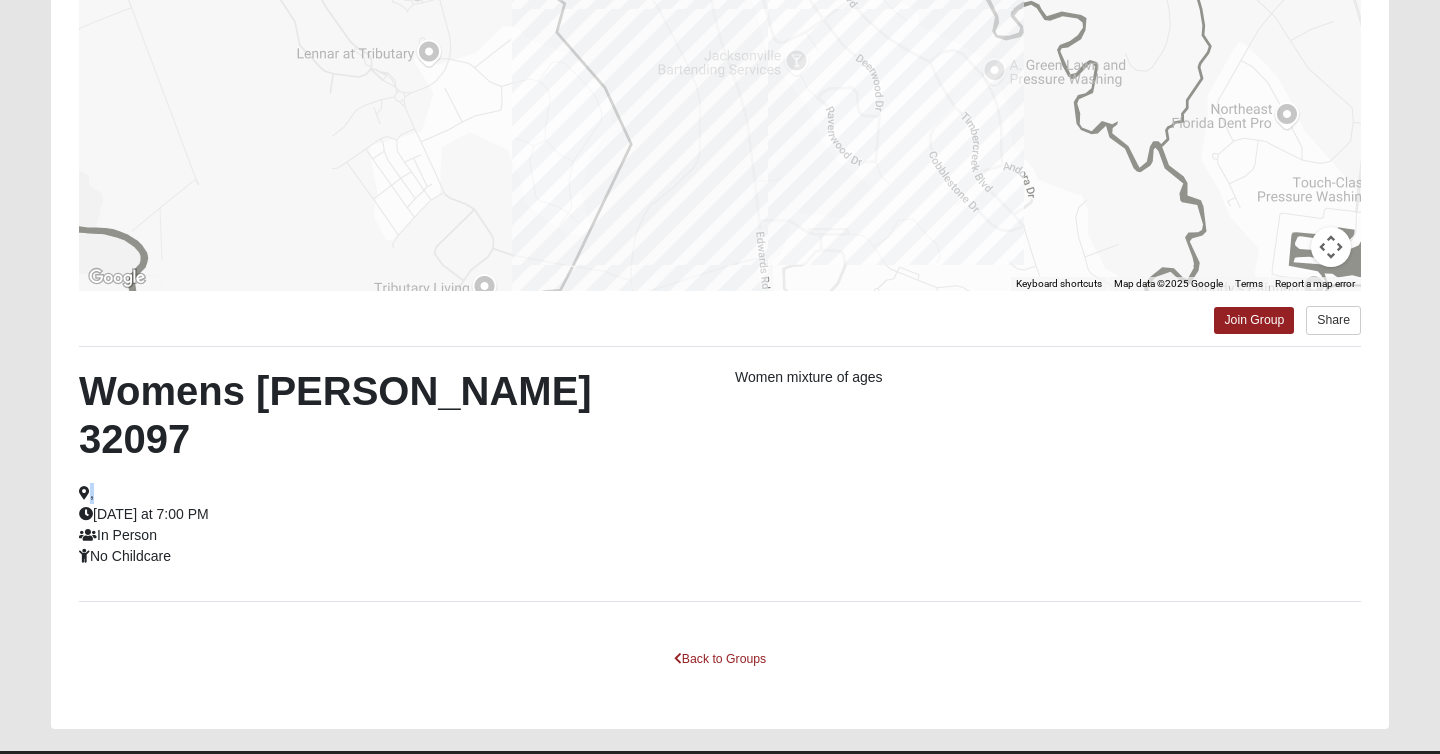 drag, startPoint x: 93, startPoint y: 444, endPoint x: 229, endPoint y: 423, distance: 137.61177 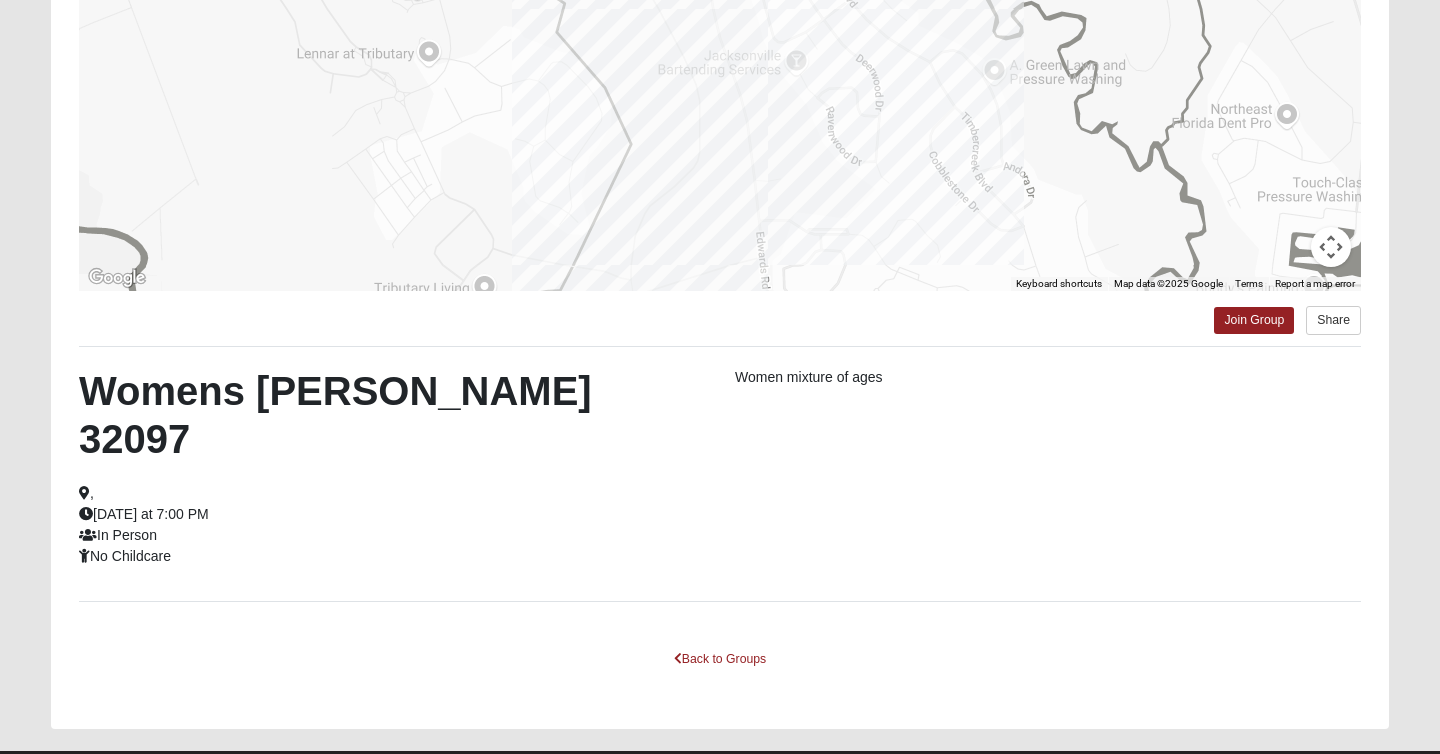 click on "Womens [PERSON_NAME] 32097
,
[DATE] at 7:00 PM
In Person
No Childcare" at bounding box center [392, 467] 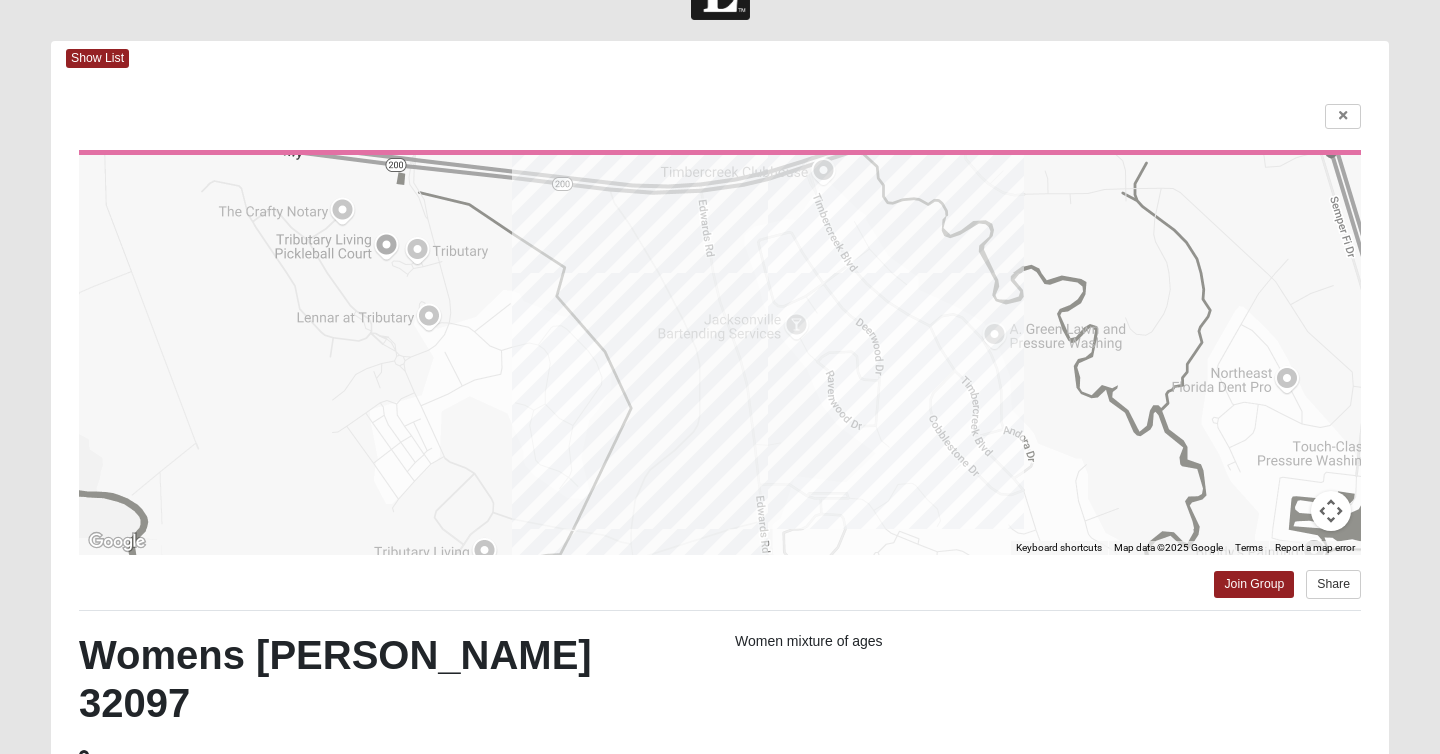 scroll, scrollTop: 0, scrollLeft: 0, axis: both 